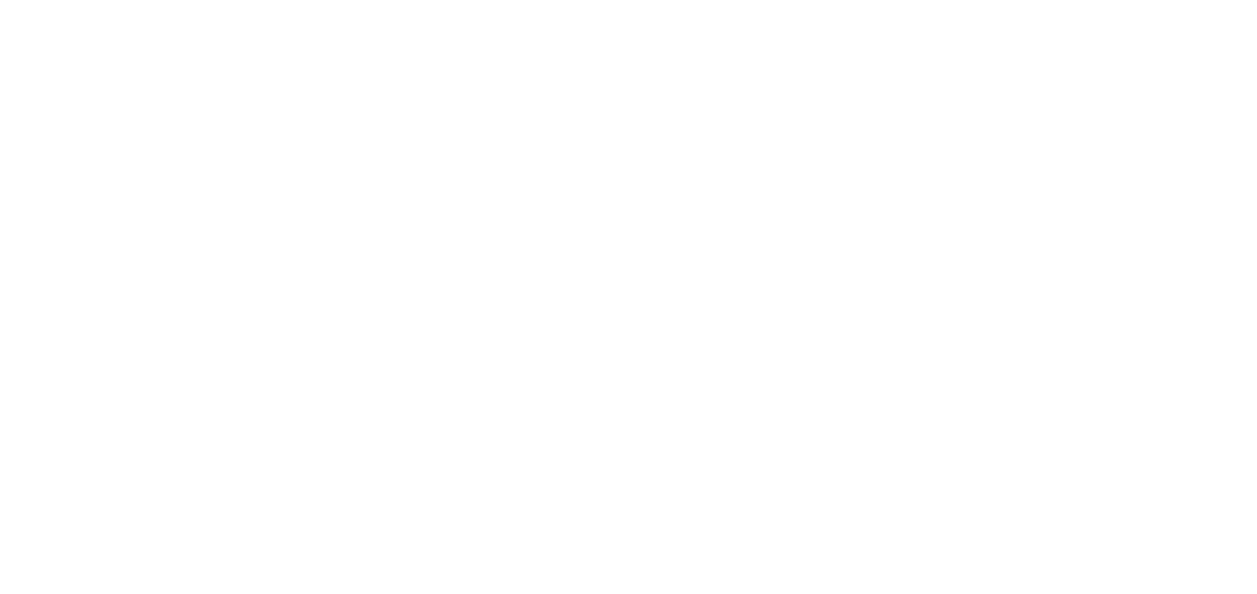 scroll, scrollTop: 0, scrollLeft: 0, axis: both 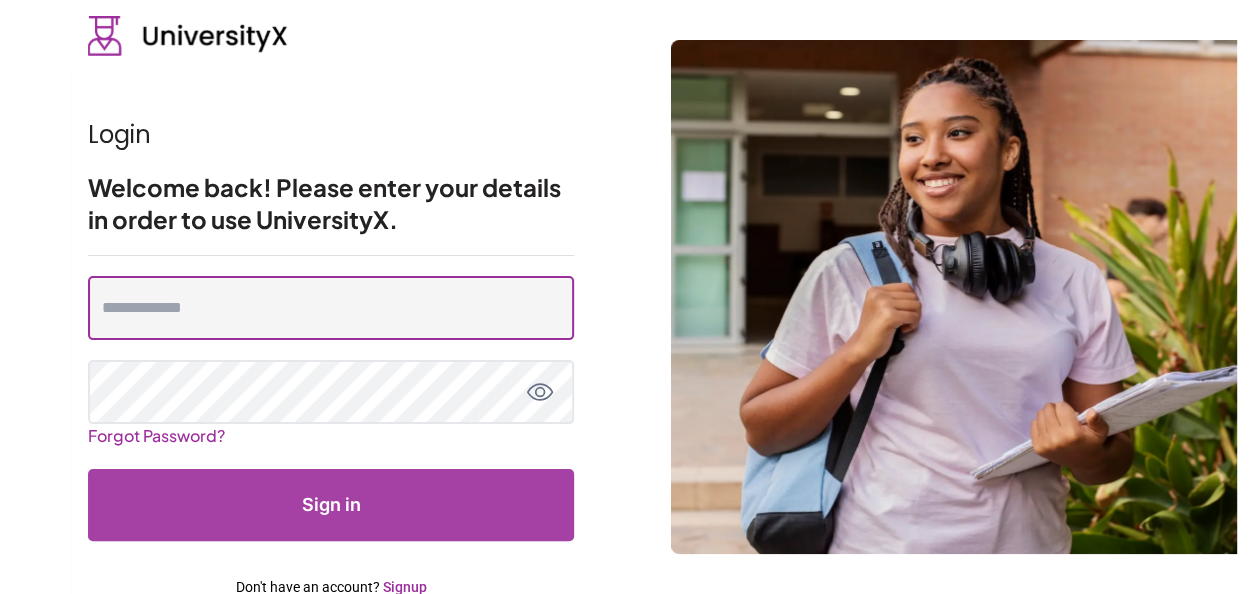 type on "**********" 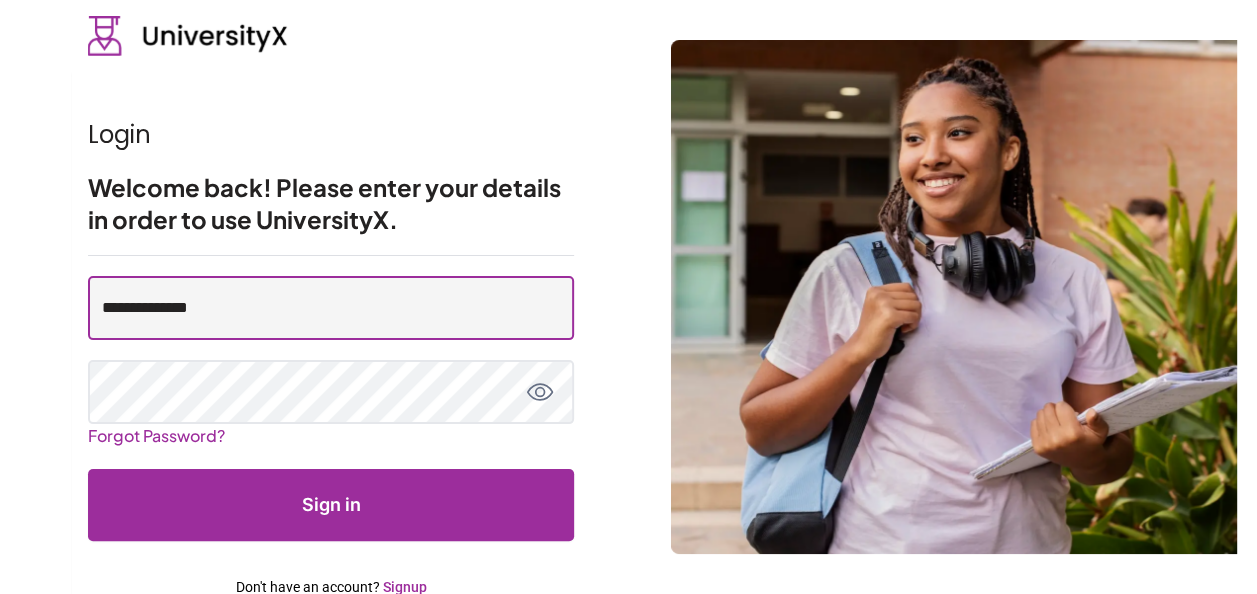 click on "**********" at bounding box center [331, 308] 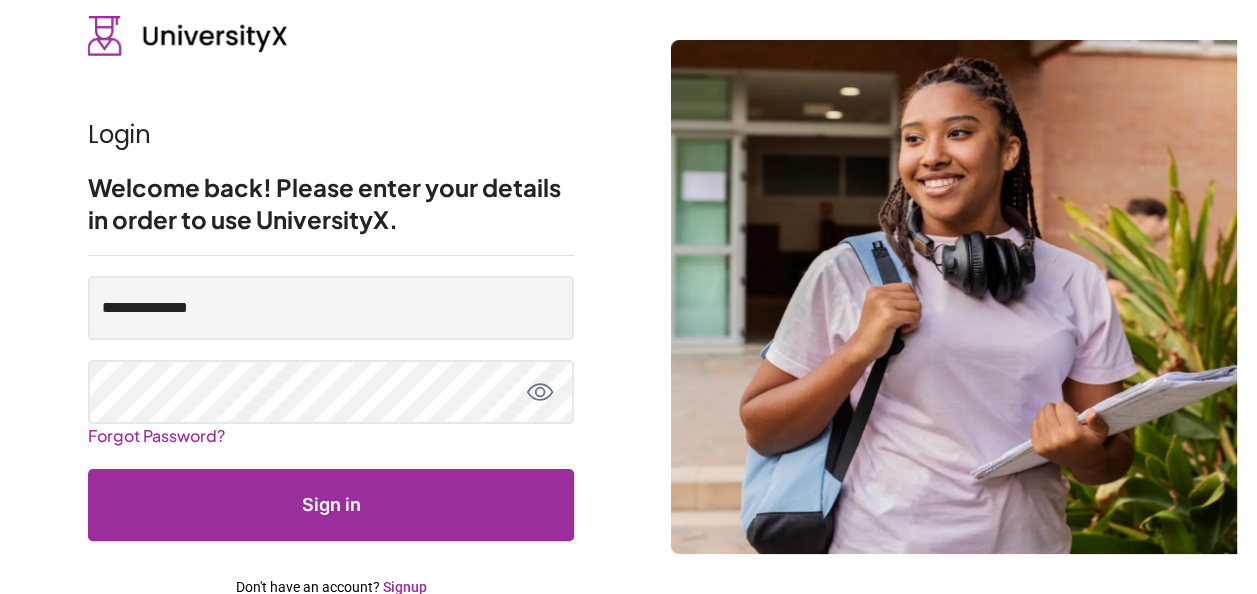 click on "**********" at bounding box center [628, 322] 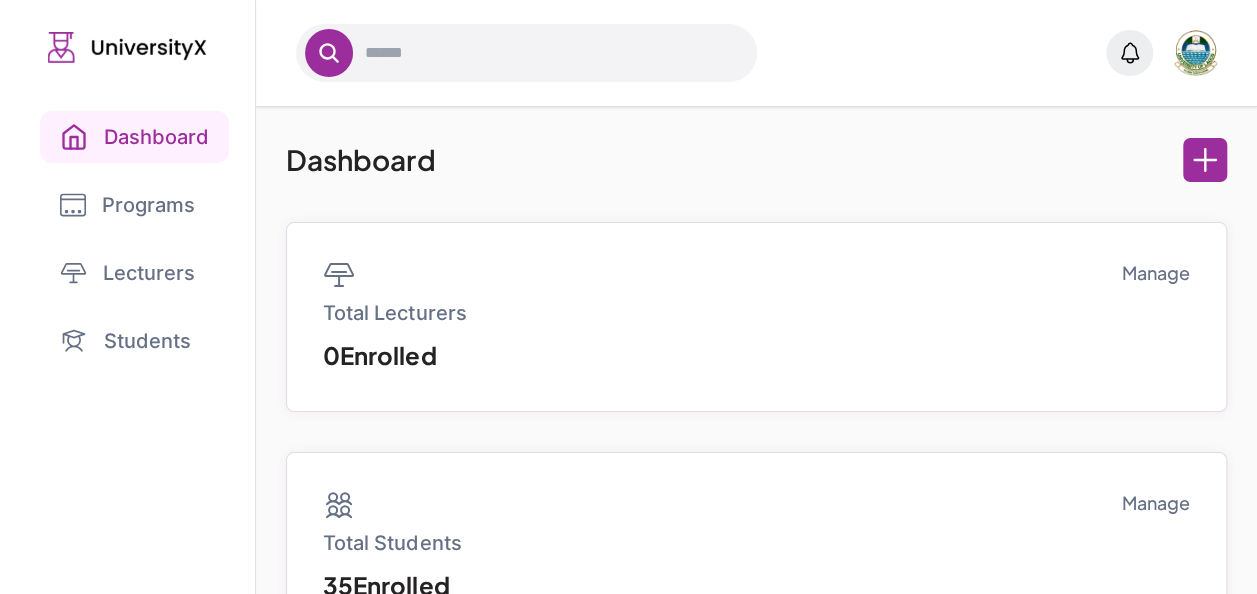 click on "Programs" at bounding box center (127, 205) 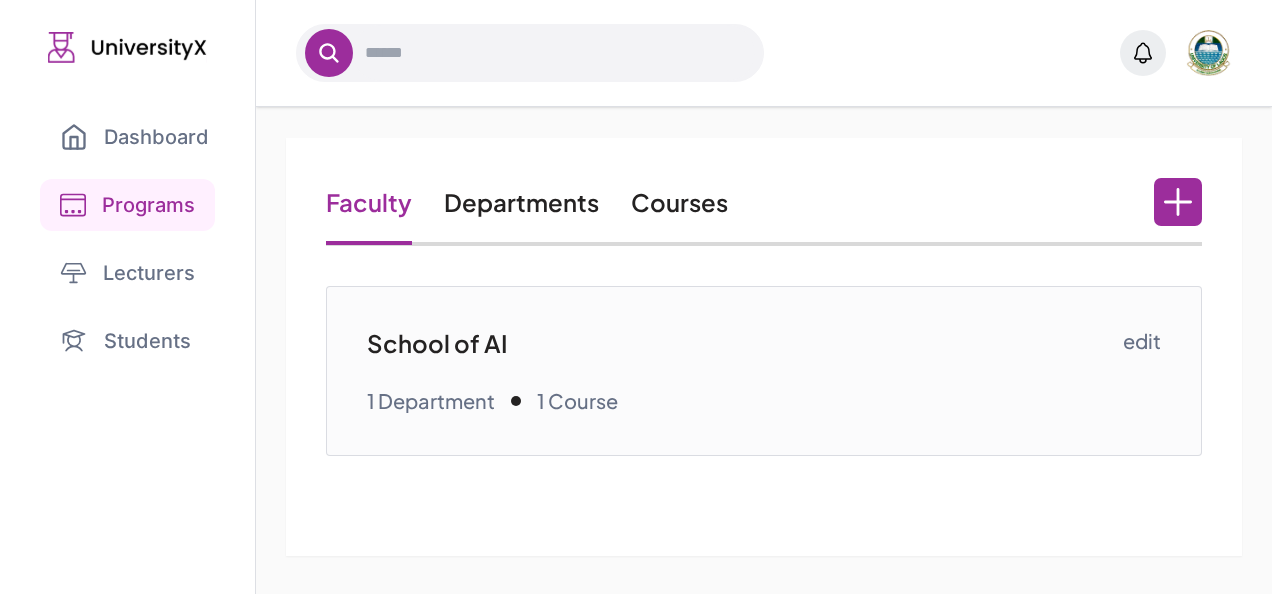 click on "Courses" at bounding box center (679, 202) 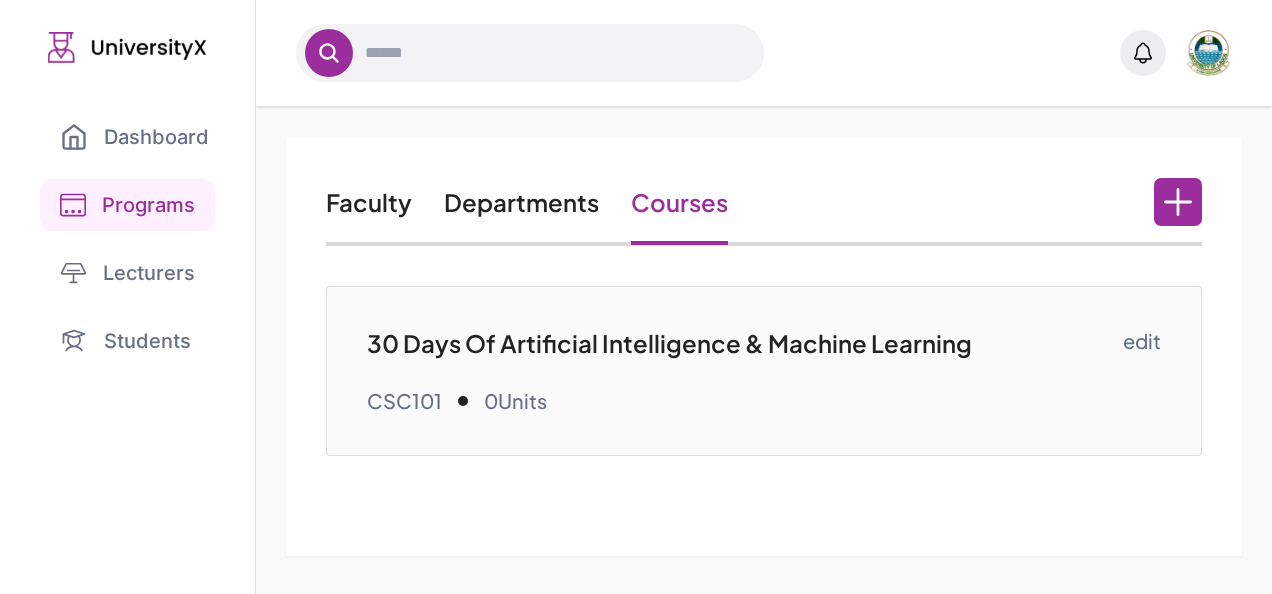 click on "30 Days Of Artificial Intelligence & Machine Learning" at bounding box center [744, 343] 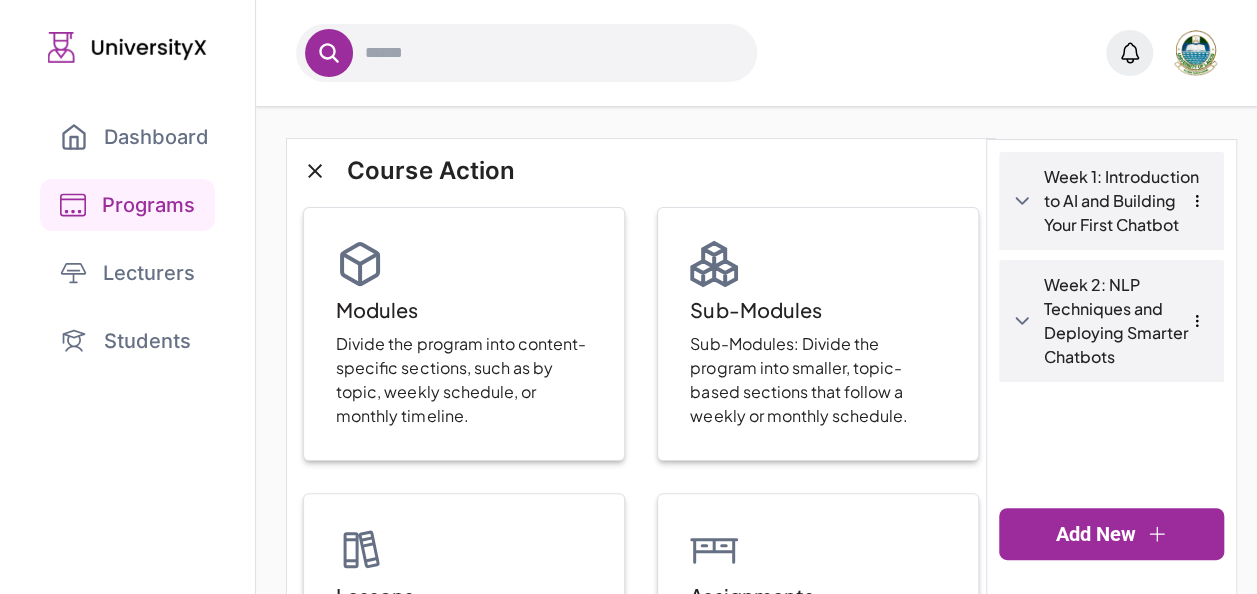 click on "Week 2: NLP Techniques and Deploying Smarter Chatbots" at bounding box center (1127, 321) 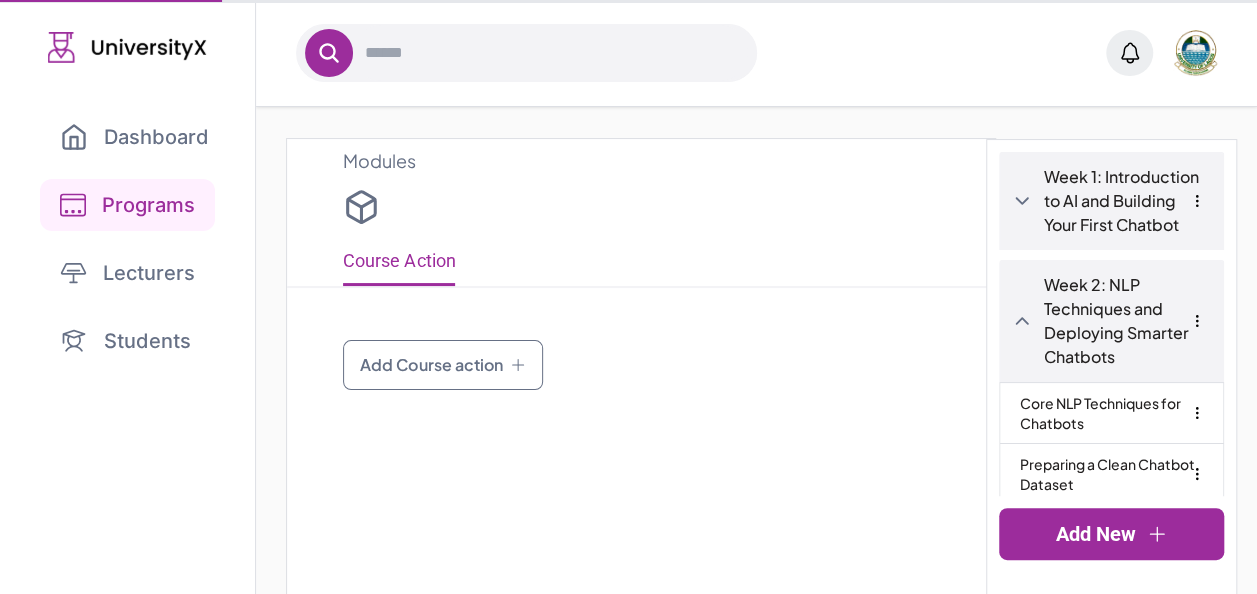 type on "**********" 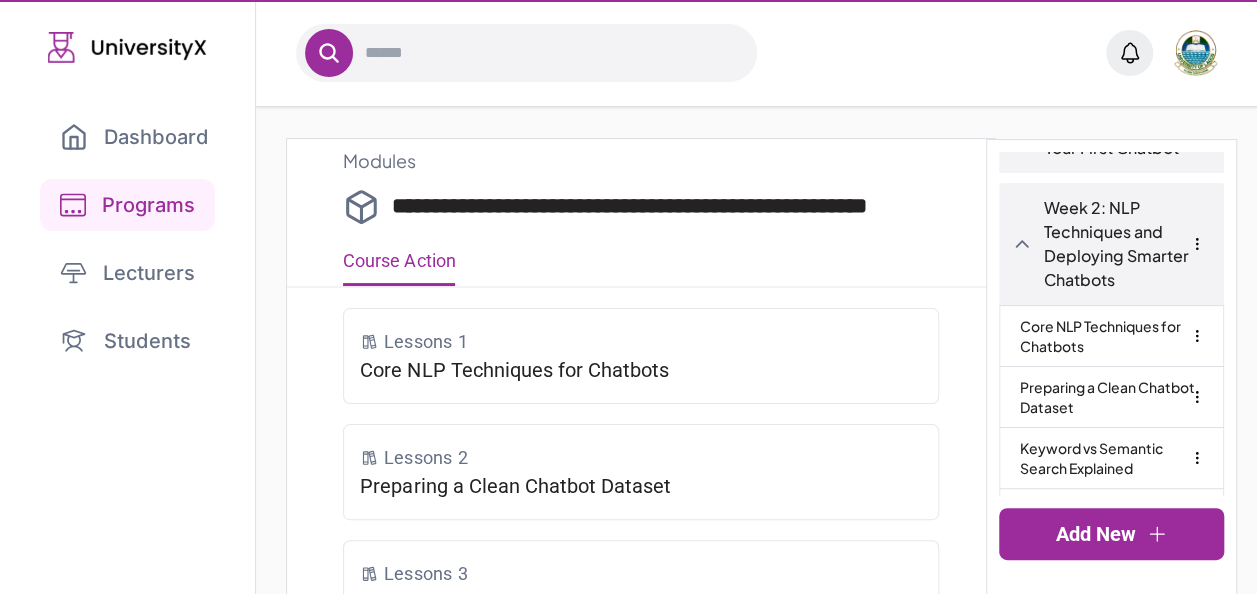 scroll, scrollTop: 76, scrollLeft: 0, axis: vertical 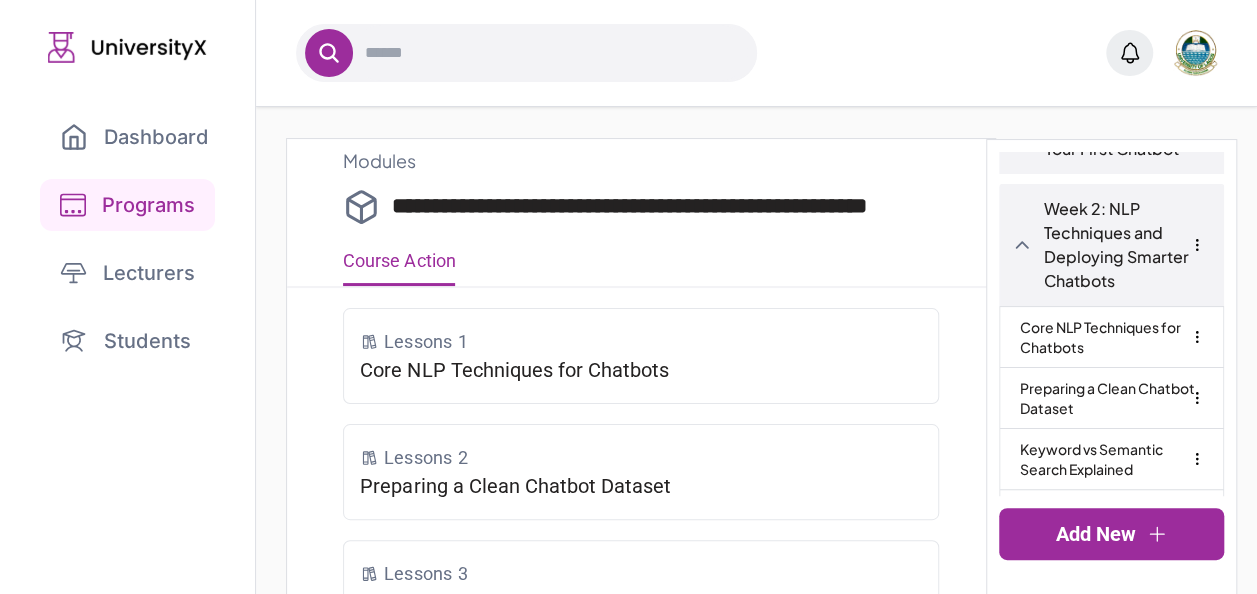 click on "Core NLP Techniques for Chatbots" at bounding box center [1111, 337] 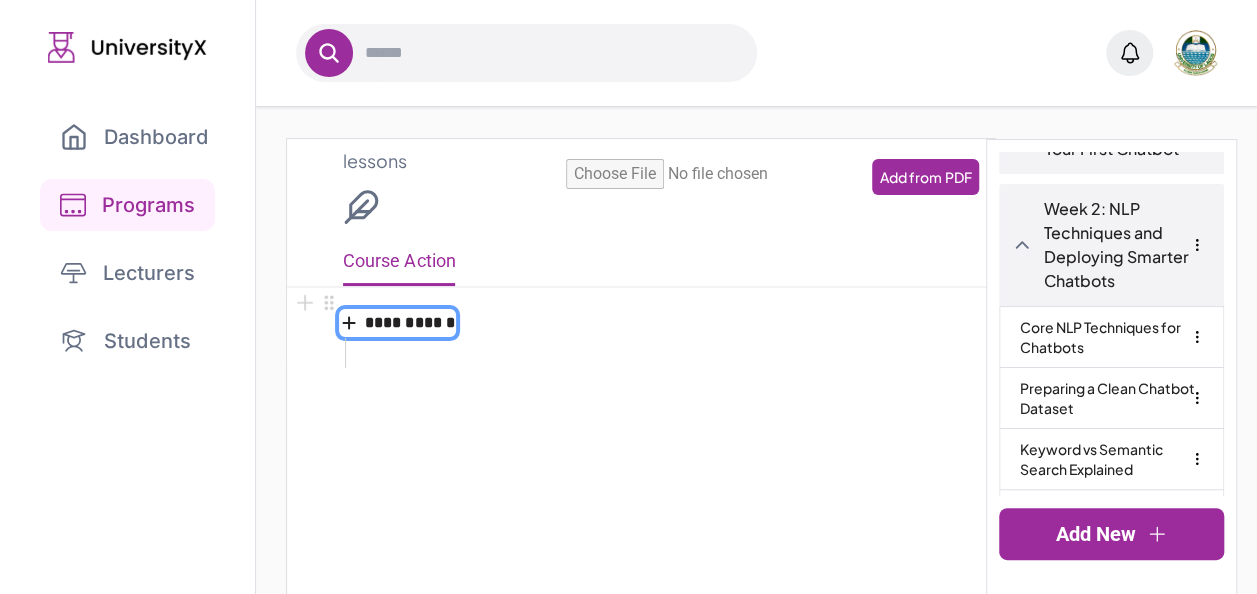 type on "**********" 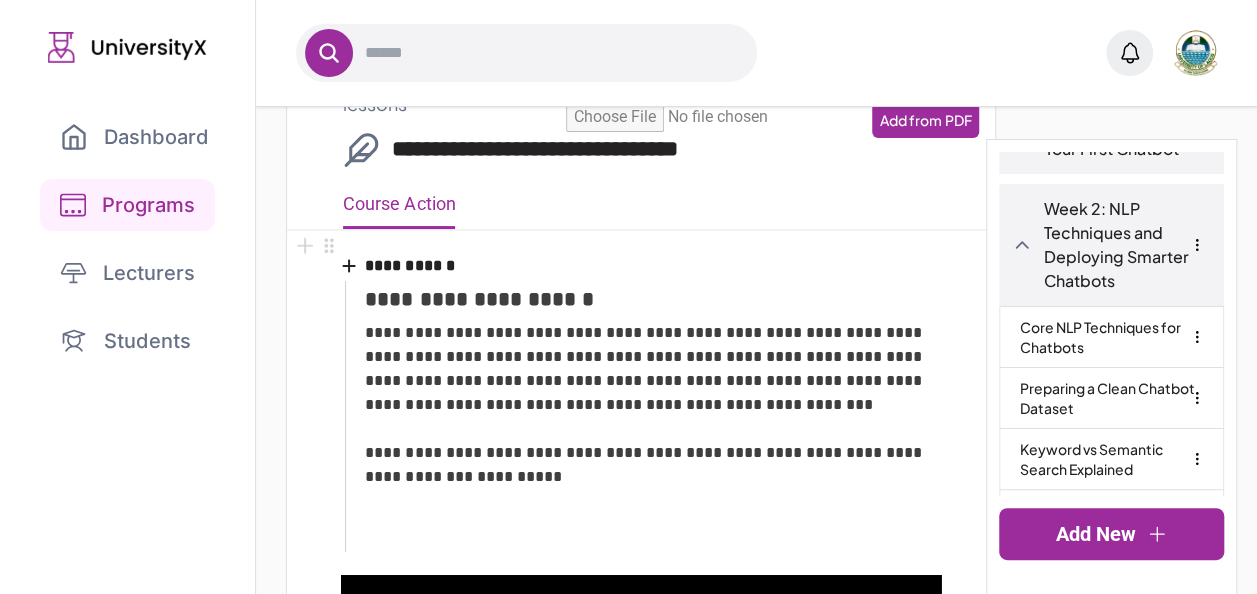 scroll, scrollTop: 60, scrollLeft: 0, axis: vertical 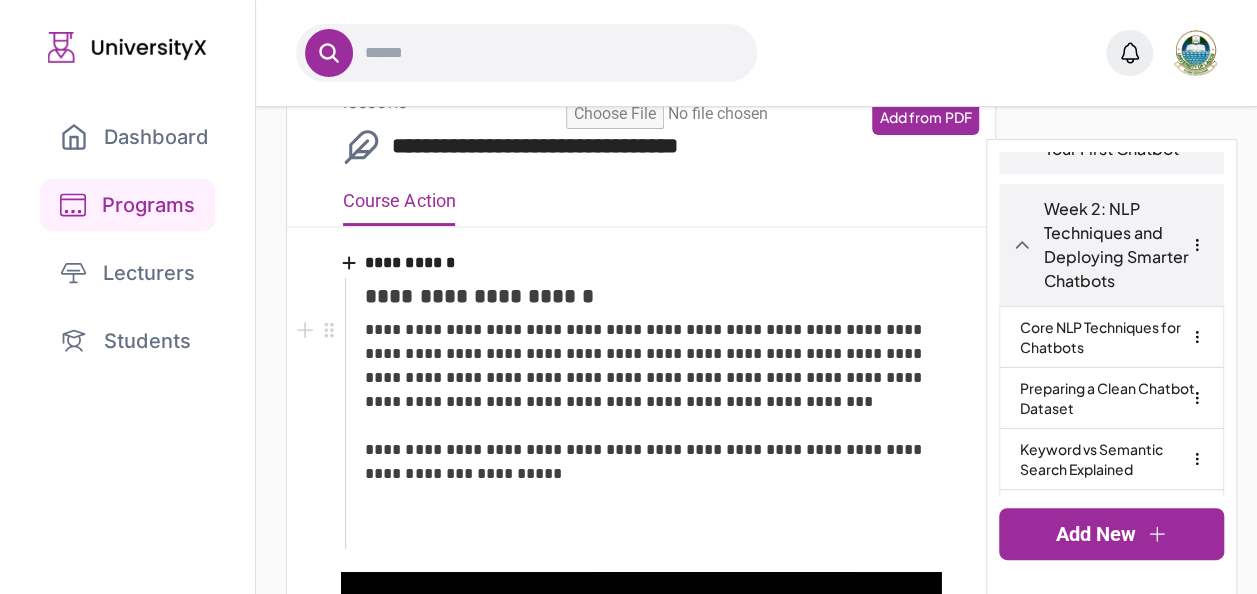 click on "**********" at bounding box center (653, 402) 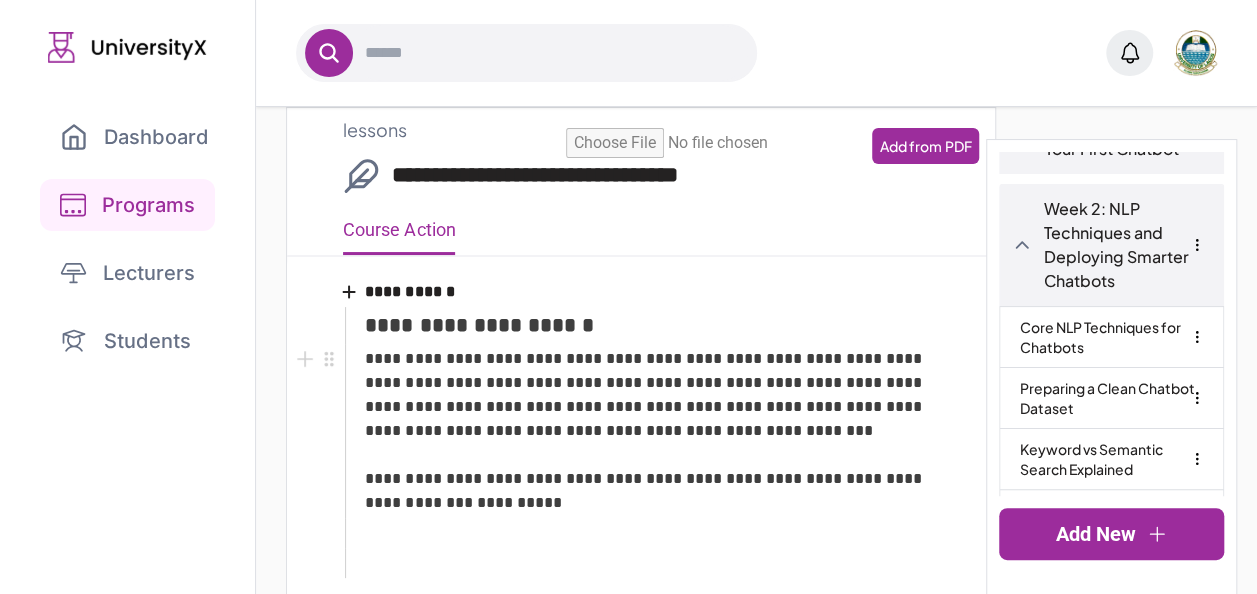 scroll, scrollTop: 0, scrollLeft: 0, axis: both 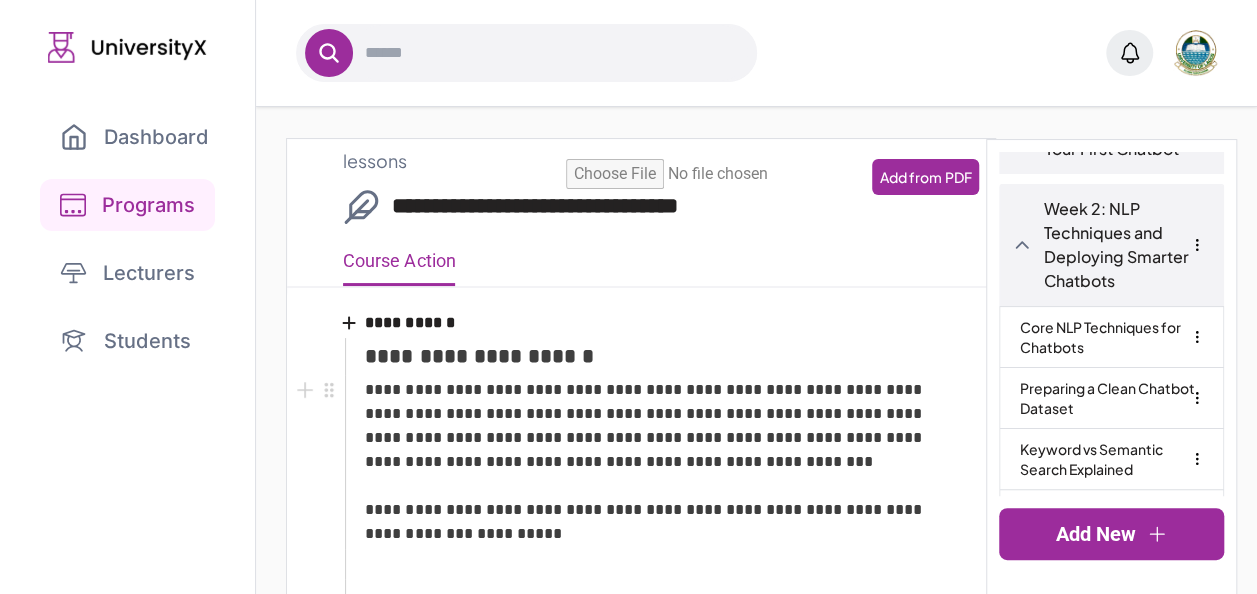 click on "**********" at bounding box center (653, 462) 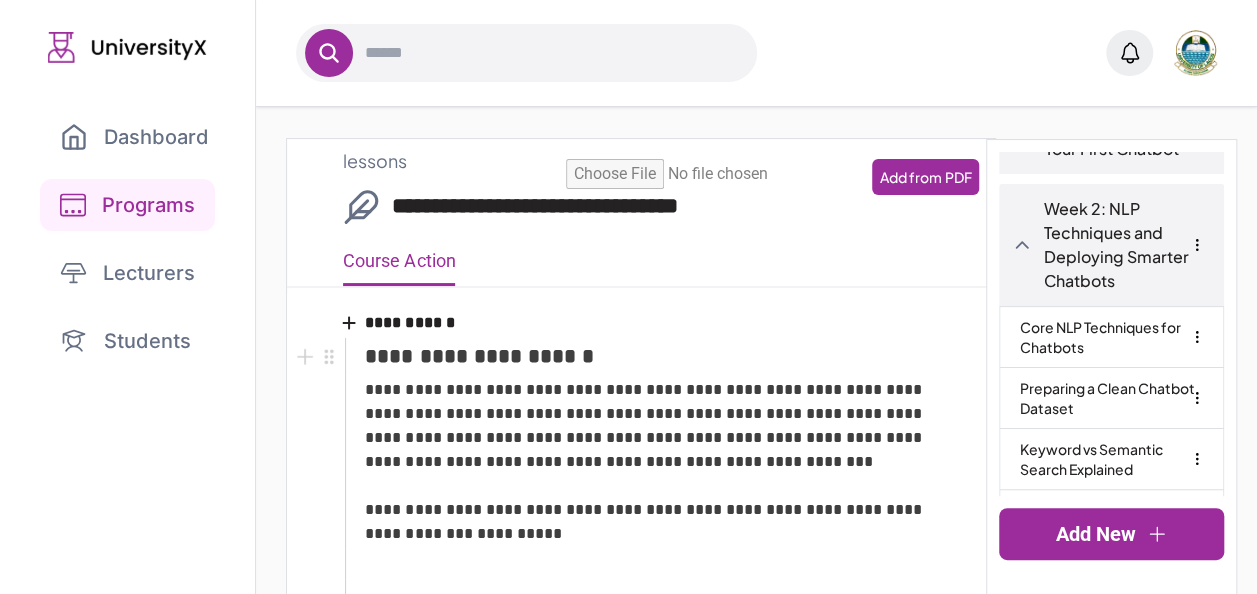 click on "Students" at bounding box center (127, 341) 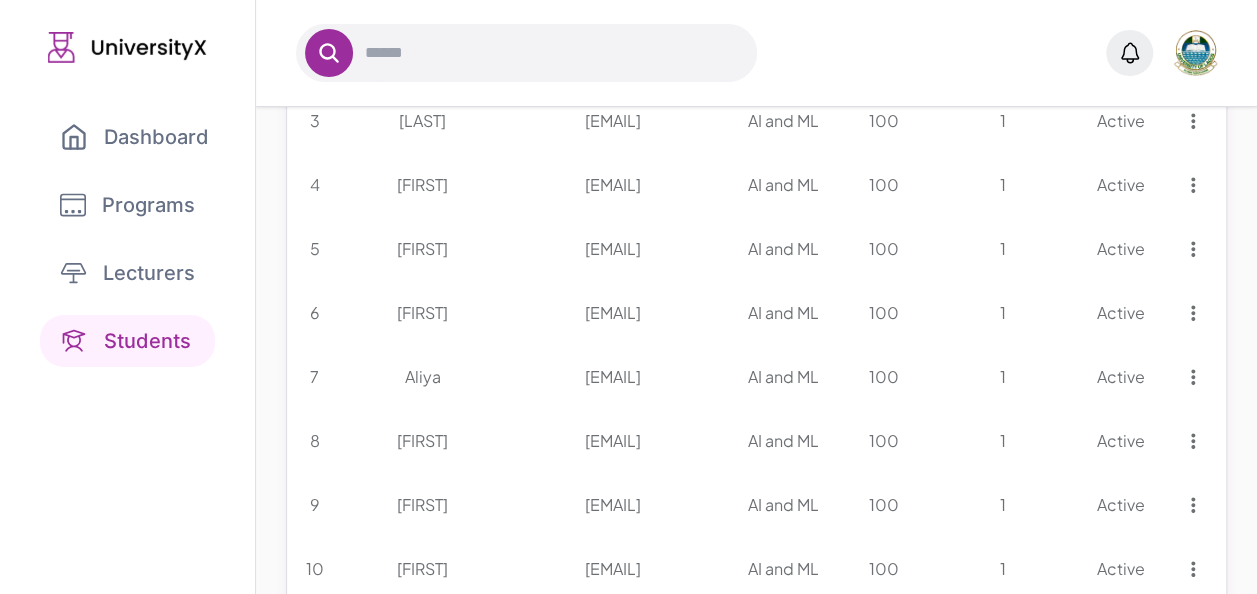 scroll, scrollTop: 517, scrollLeft: 0, axis: vertical 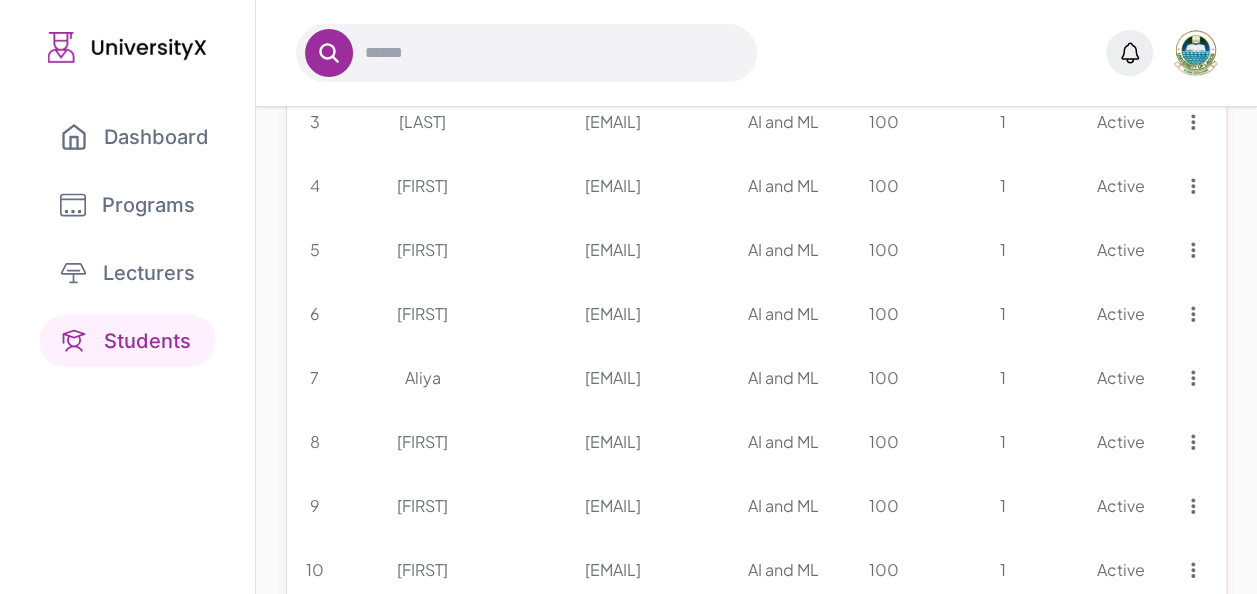 click 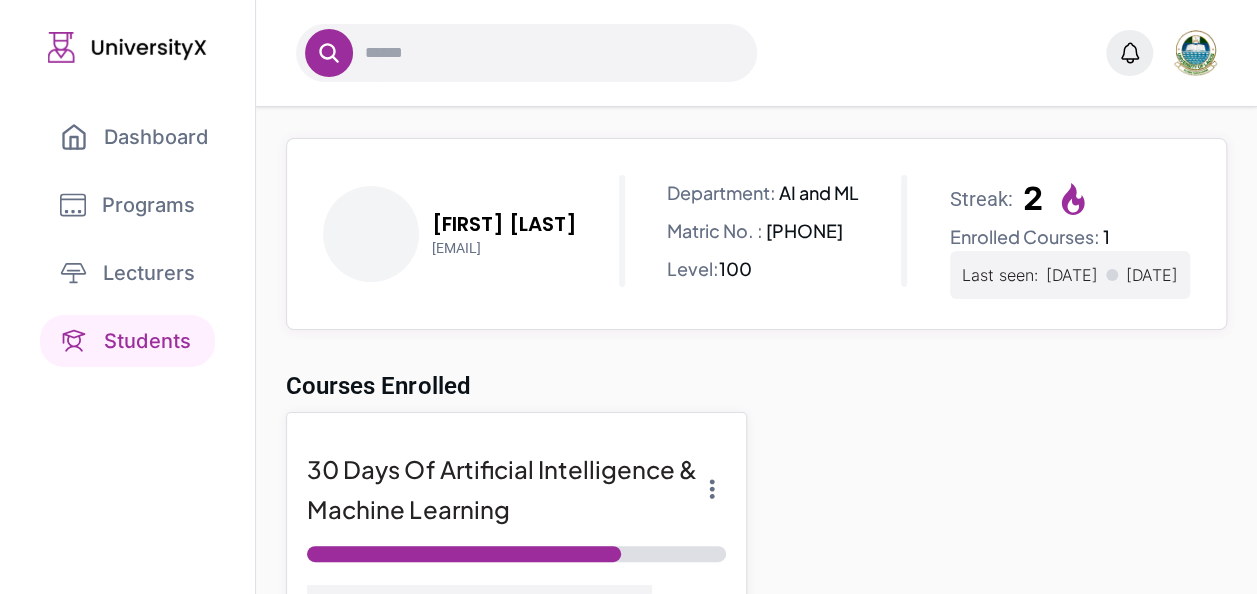 scroll, scrollTop: 125, scrollLeft: 0, axis: vertical 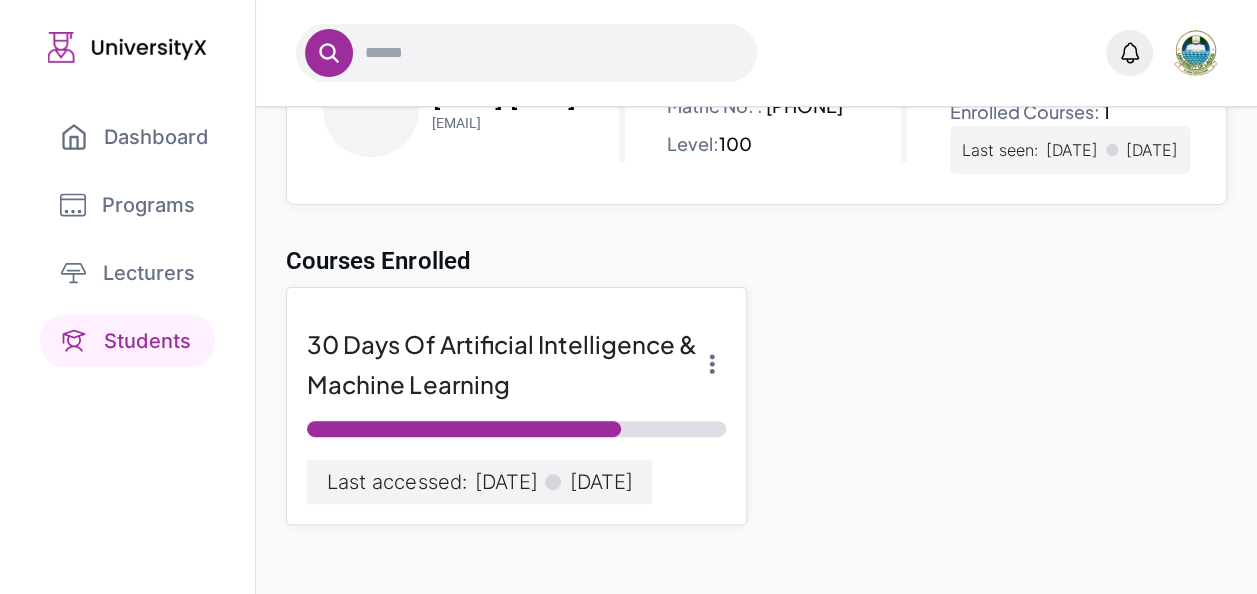 click on "Dashboard" at bounding box center [134, 137] 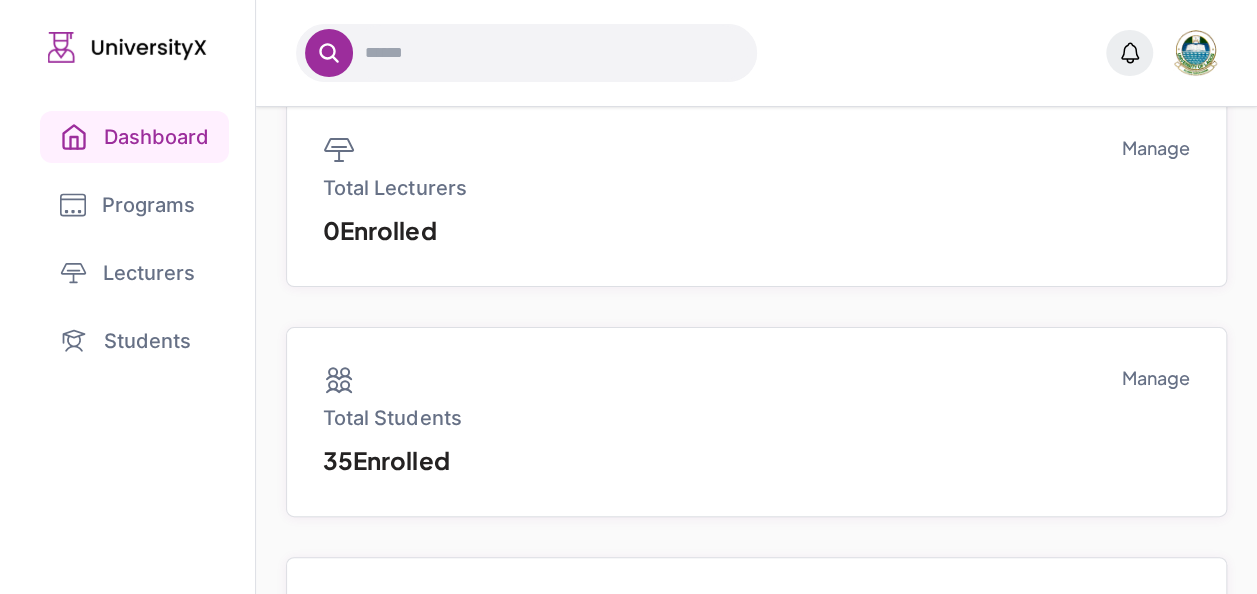 scroll, scrollTop: 0, scrollLeft: 0, axis: both 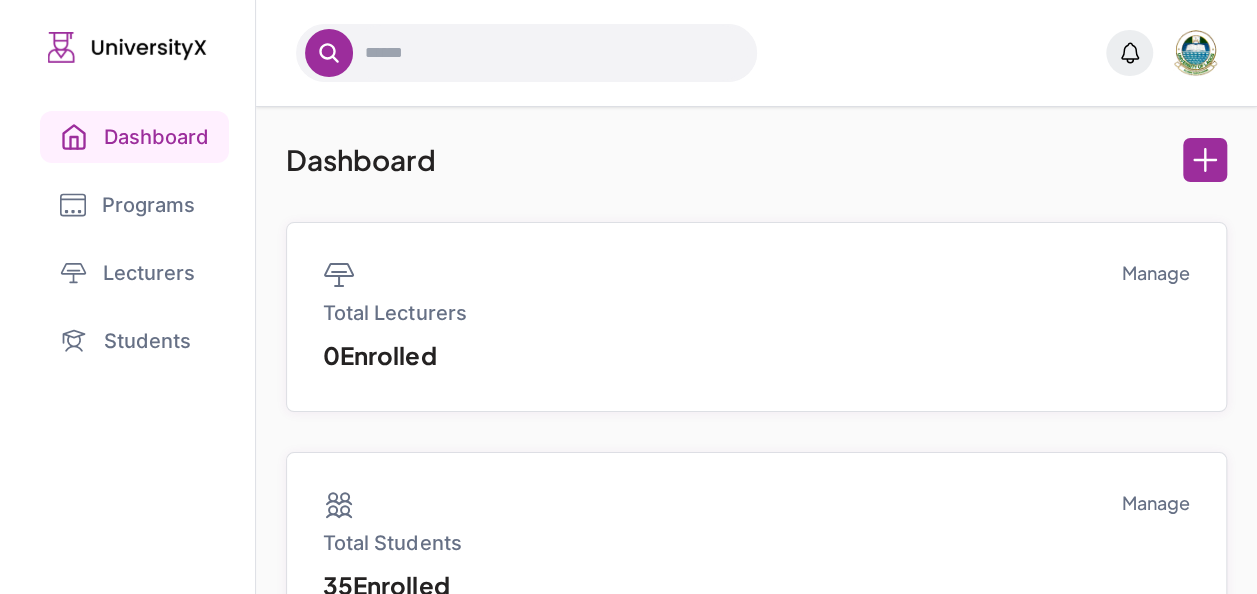 click on "Programs" at bounding box center (127, 205) 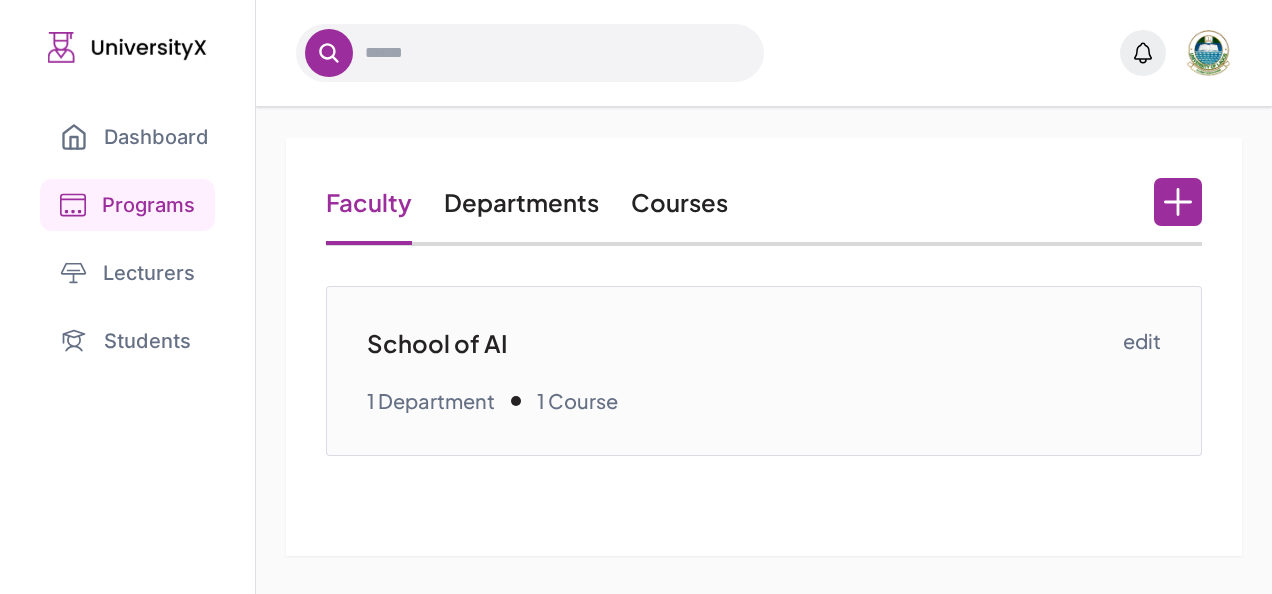 click on "Courses" at bounding box center (679, 202) 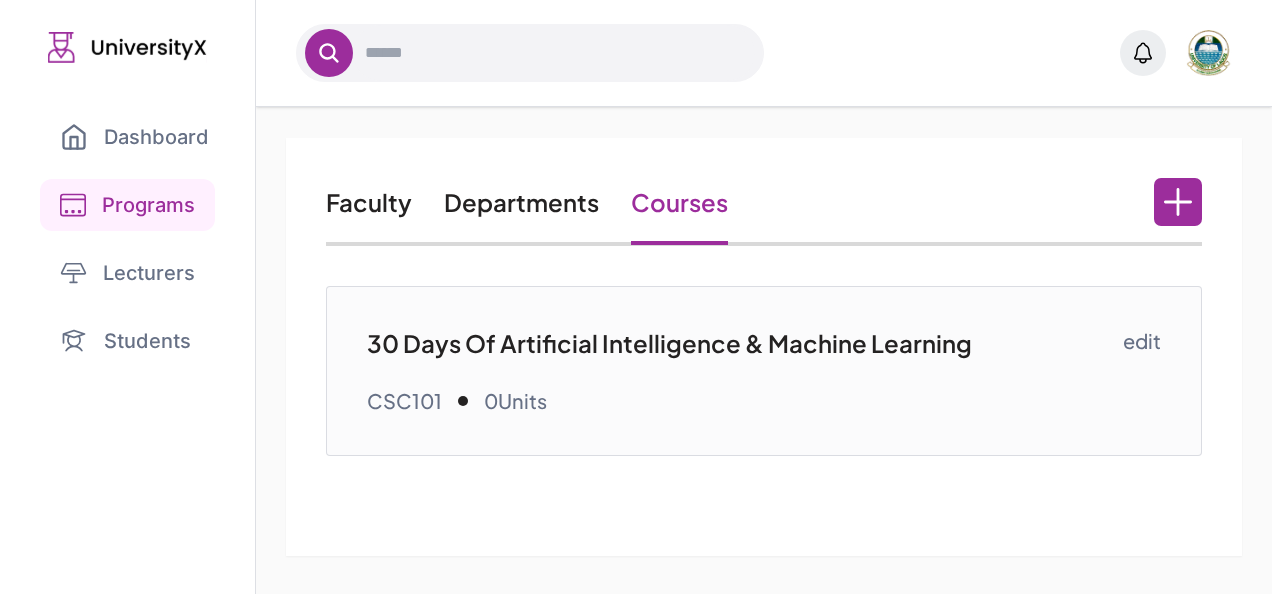 click on "30 Days Of Artificial Intelligence & Machine Learning" at bounding box center (744, 343) 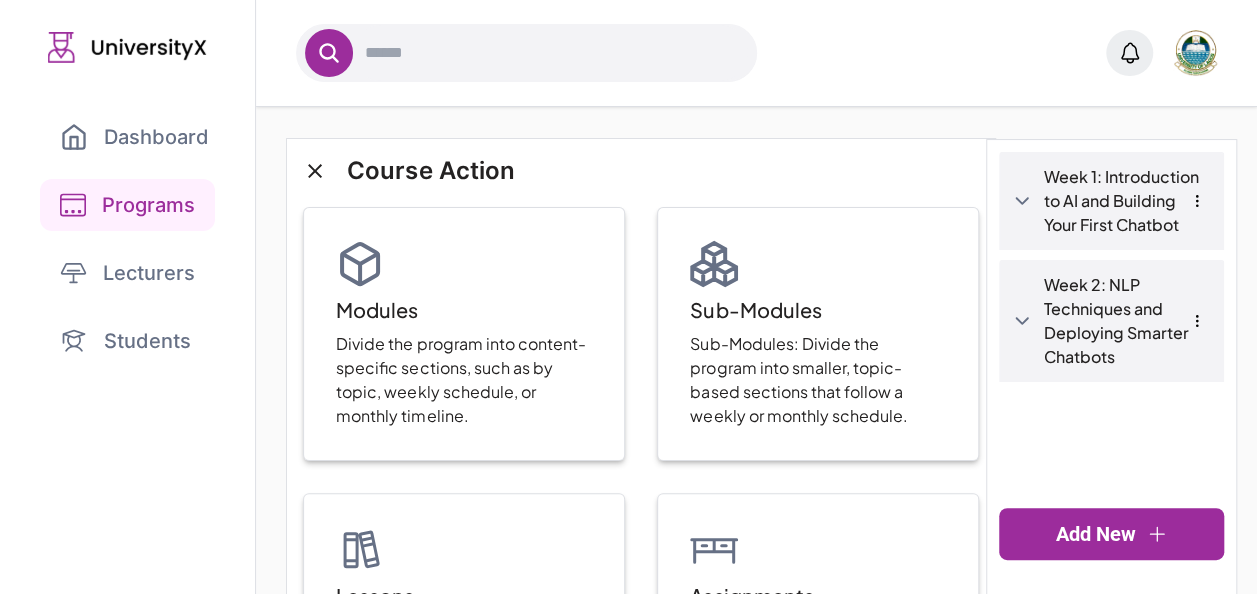 click on "Week 2: NLP Techniques and Deploying Smarter Chatbots" at bounding box center [1127, 321] 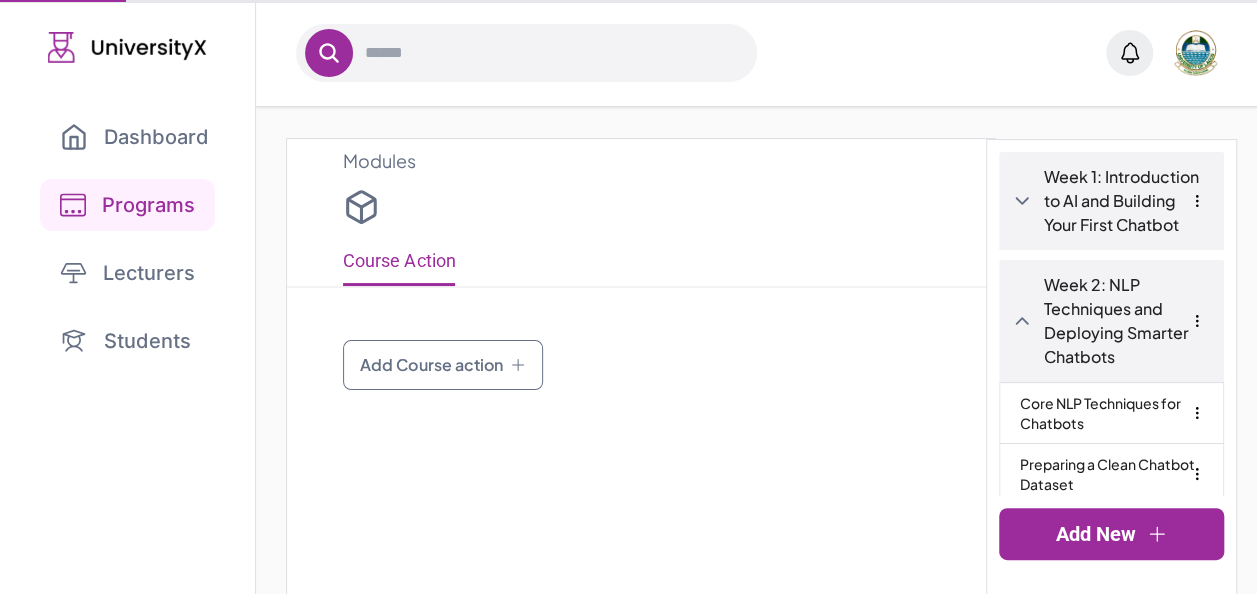 type on "**********" 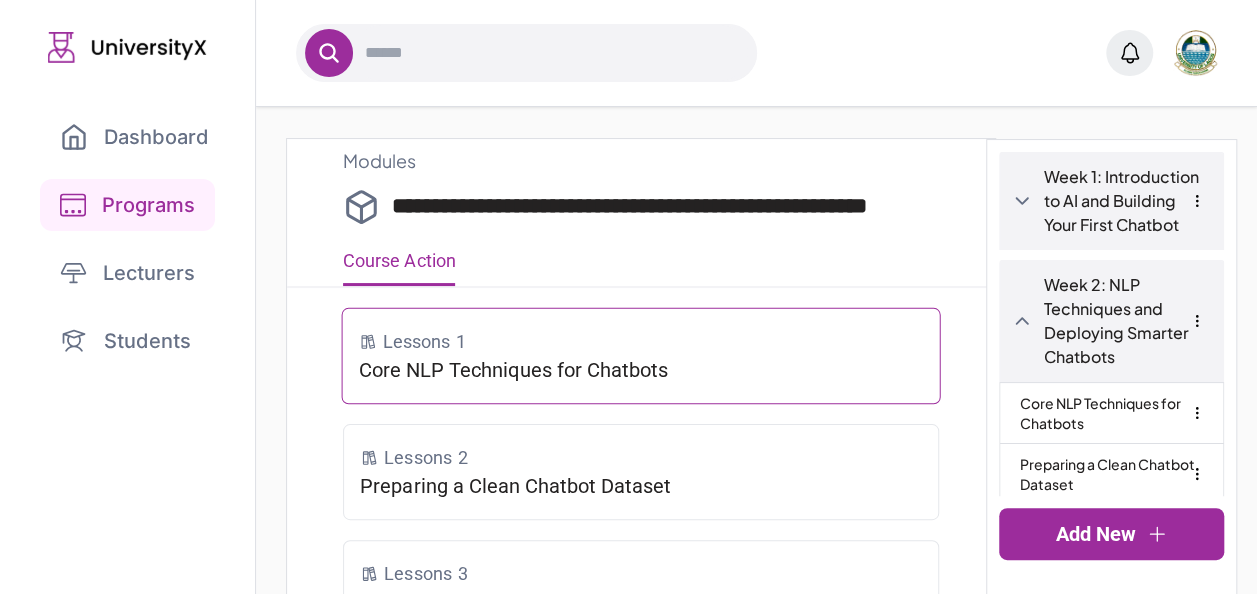 click on "Core NLP Techniques for Chatbots" at bounding box center (641, 370) 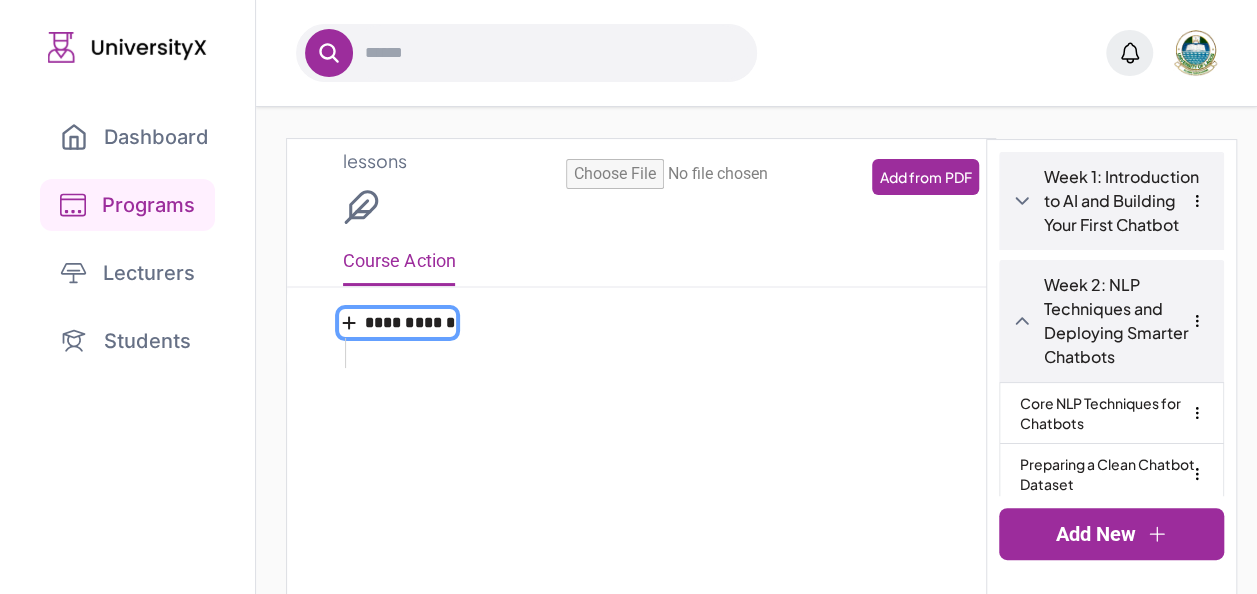type on "**********" 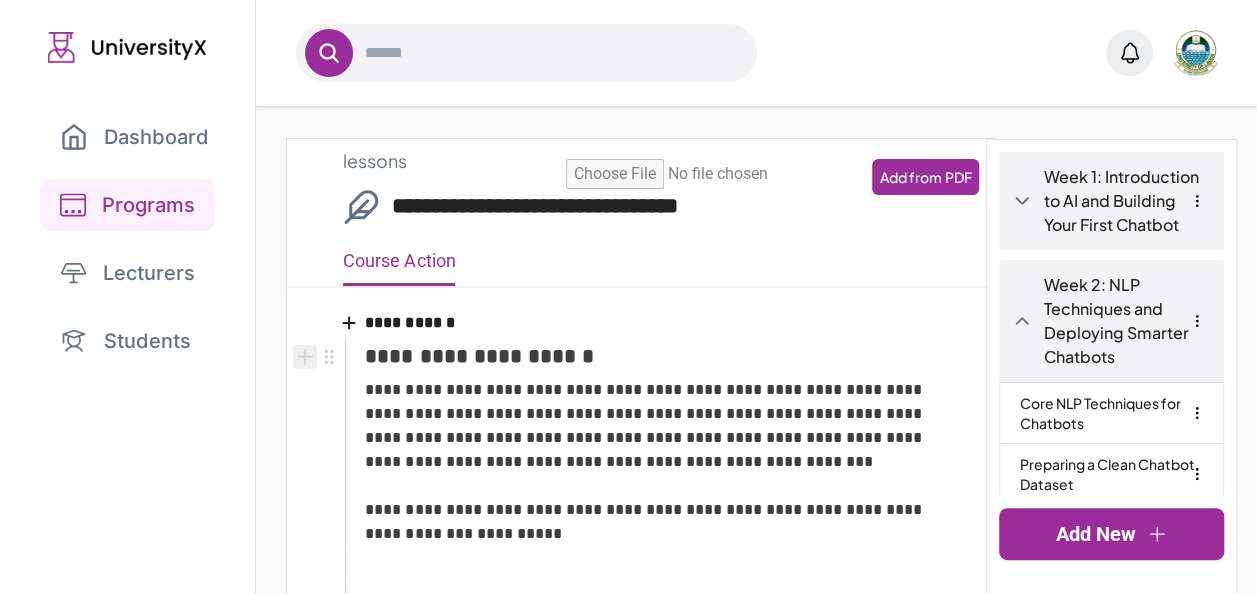 click 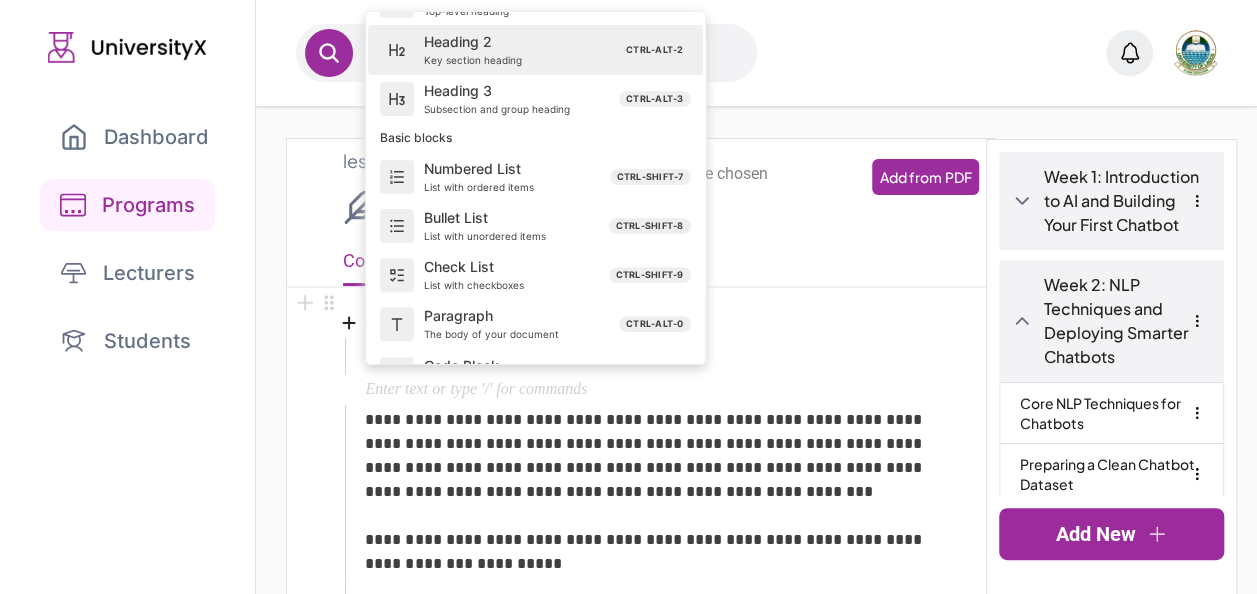 scroll, scrollTop: 0, scrollLeft: 0, axis: both 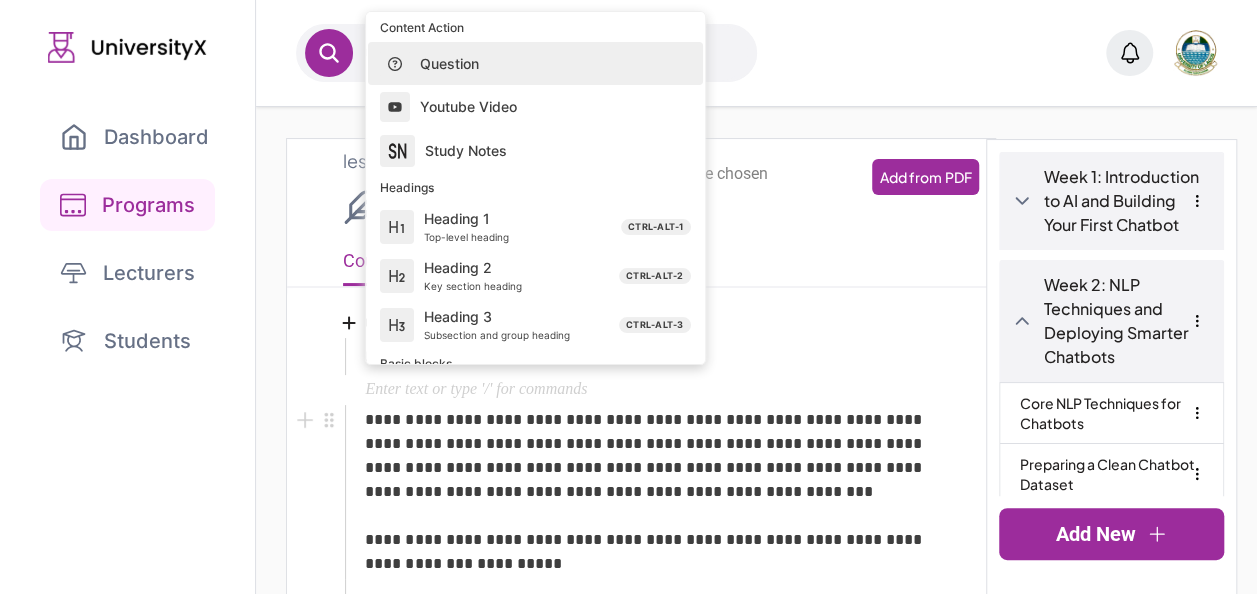 click on "**********" at bounding box center [653, 492] 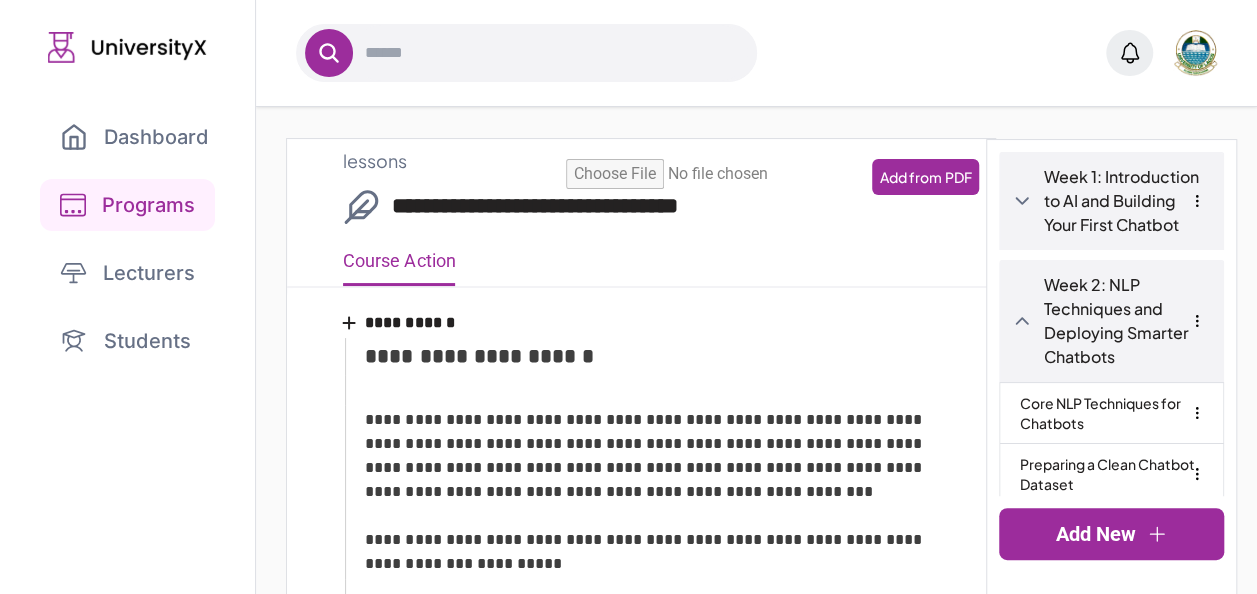 click on "Dashboard" at bounding box center (134, 137) 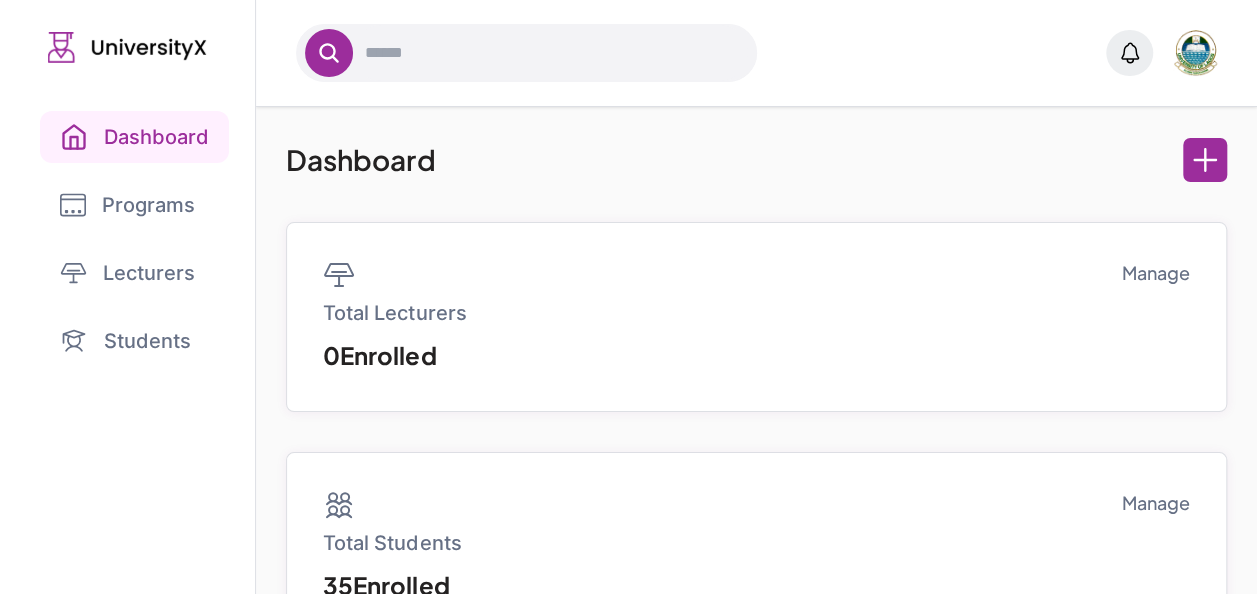 click on "Programs" at bounding box center (127, 205) 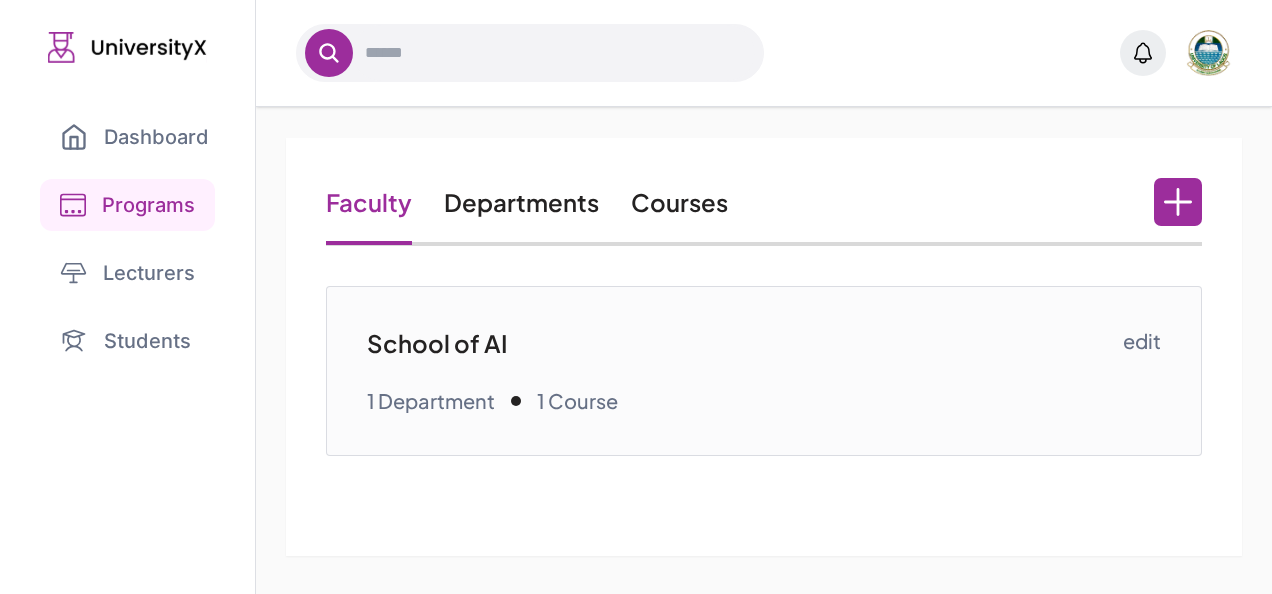 click on "Courses" at bounding box center [679, 202] 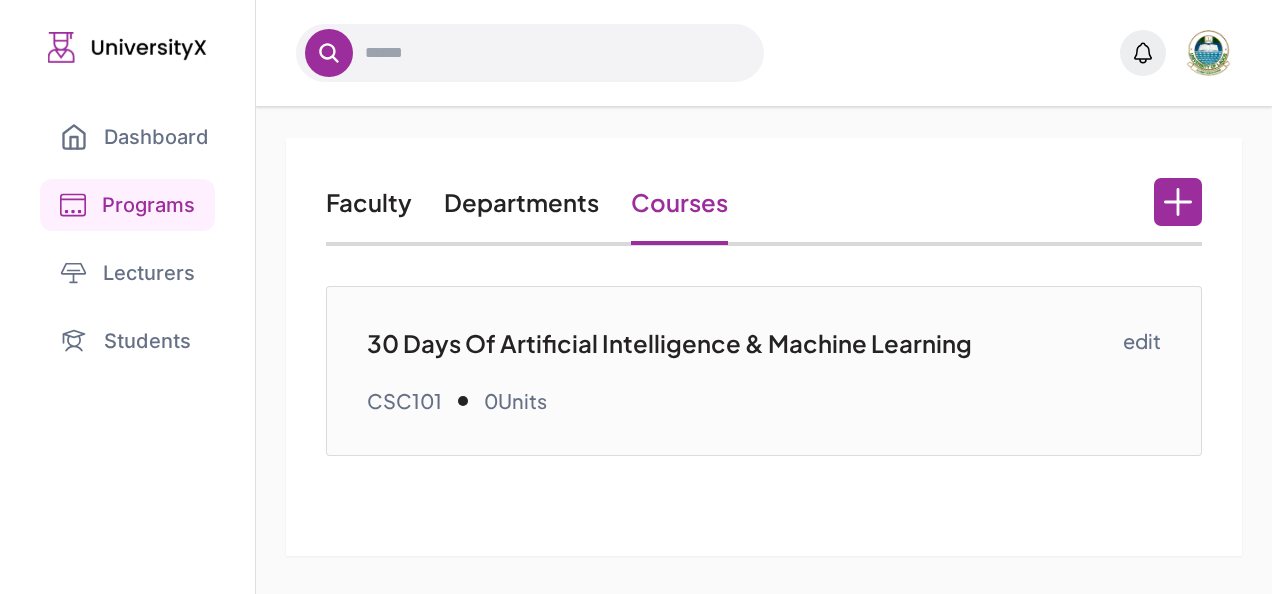 click on "30 Days Of Artificial Intelligence & Machine Learning" at bounding box center (744, 343) 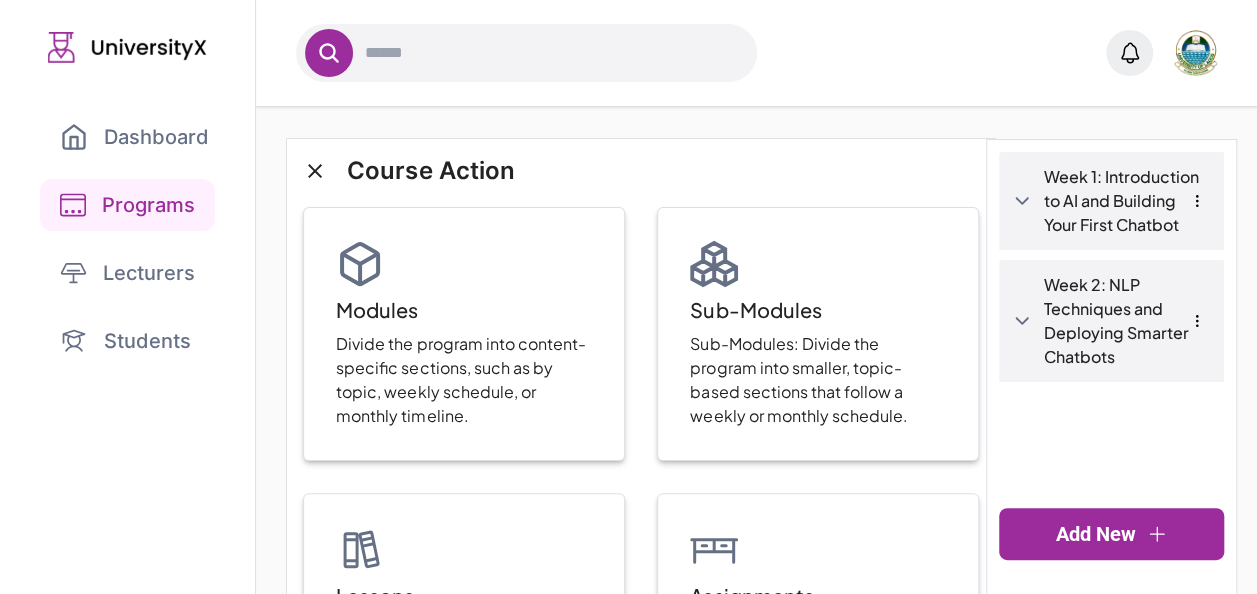 click on "Week 2: NLP Techniques and Deploying Smarter Chatbots" at bounding box center [1111, 321] 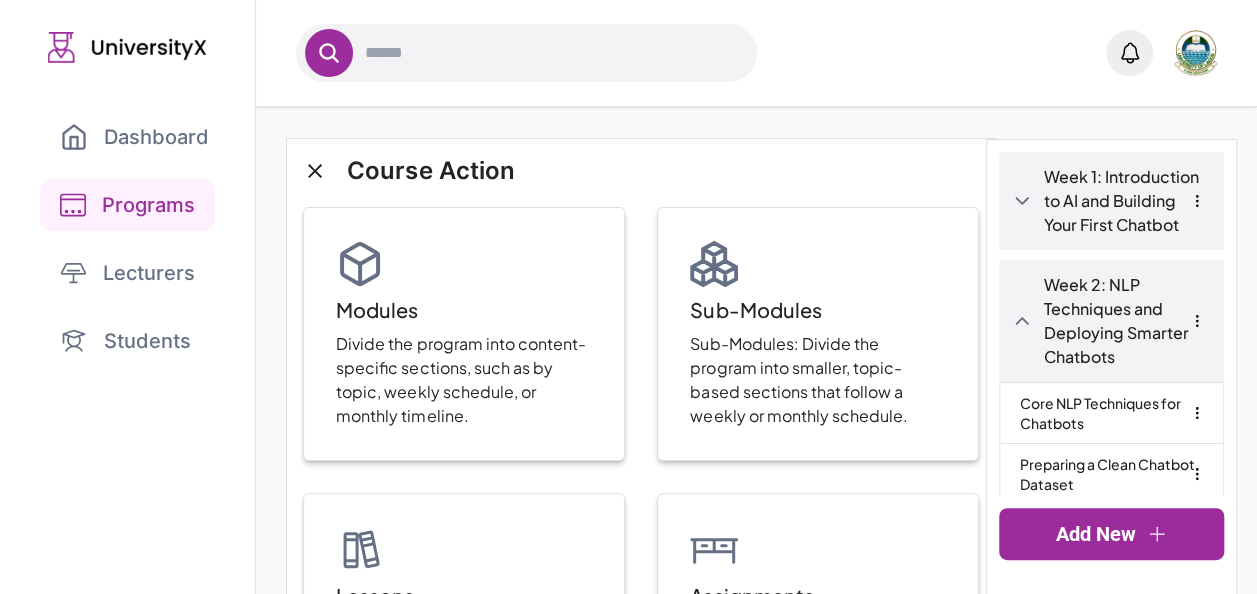click on "Core NLP Techniques for Chatbots" at bounding box center (1111, 413) 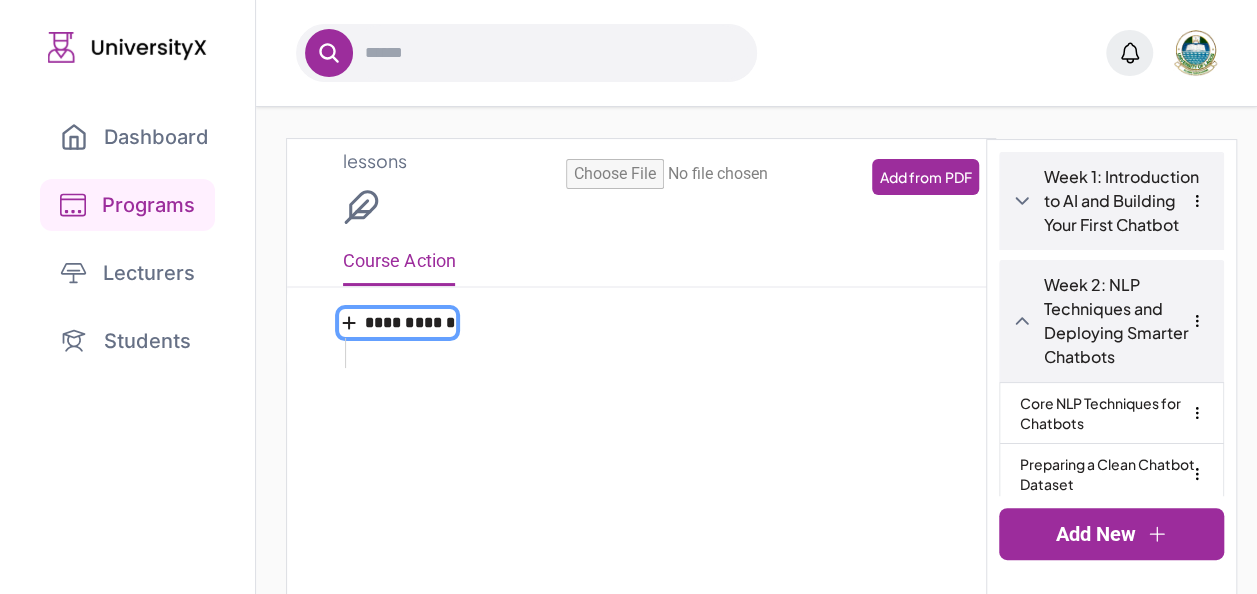 type on "**********" 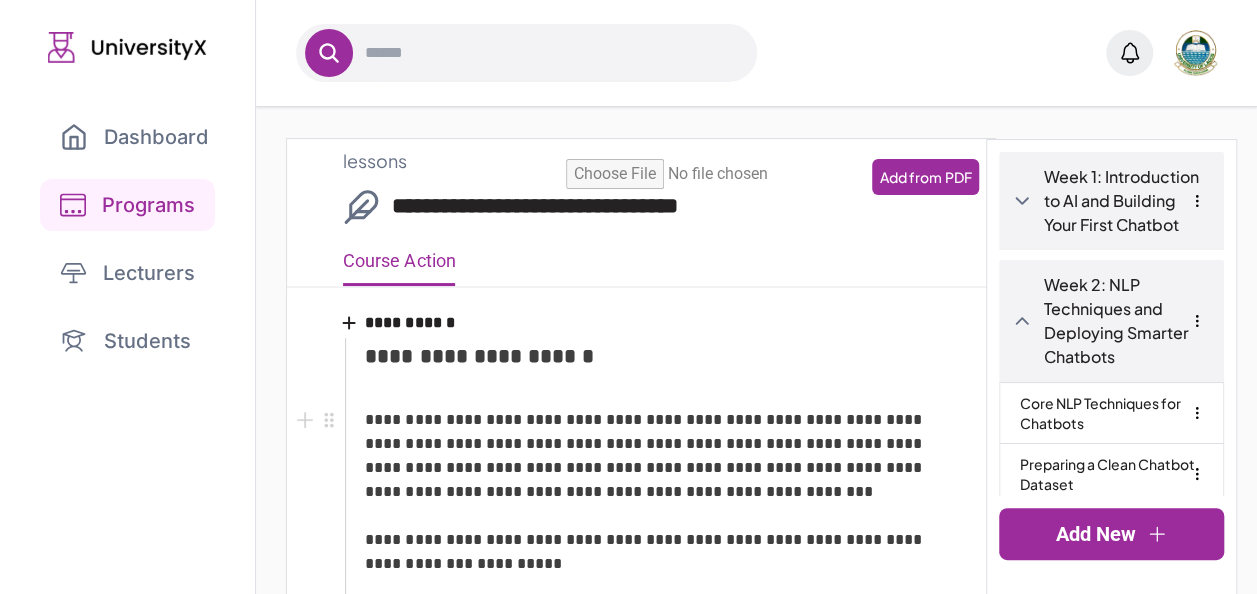 click on "**********" at bounding box center [653, 492] 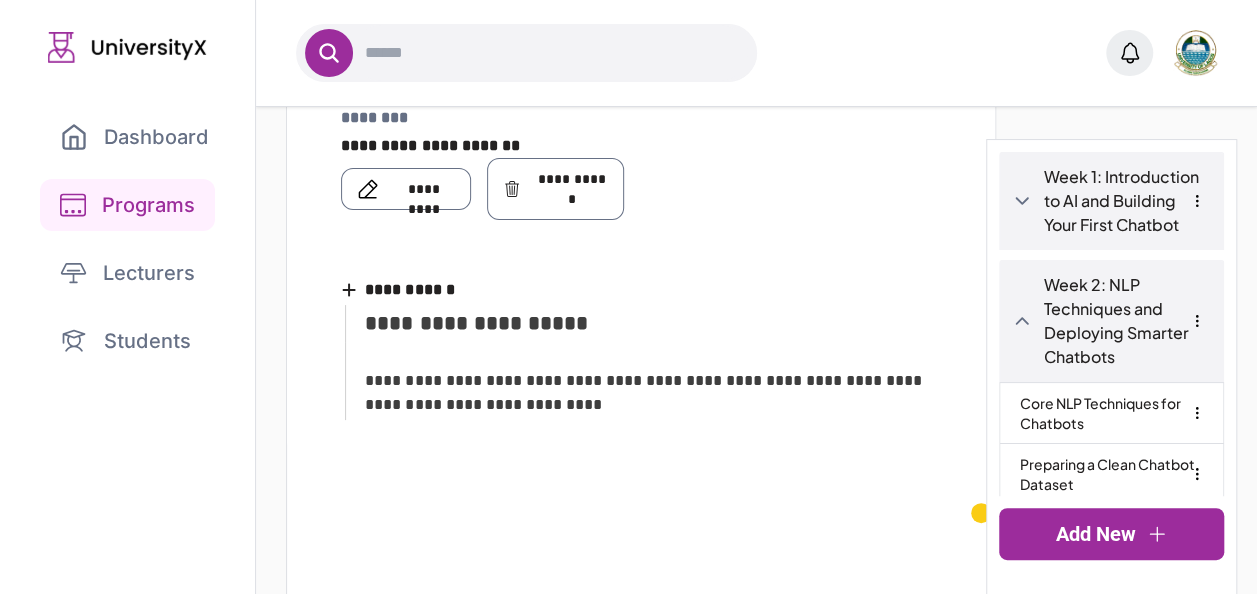 scroll, scrollTop: 1718, scrollLeft: 0, axis: vertical 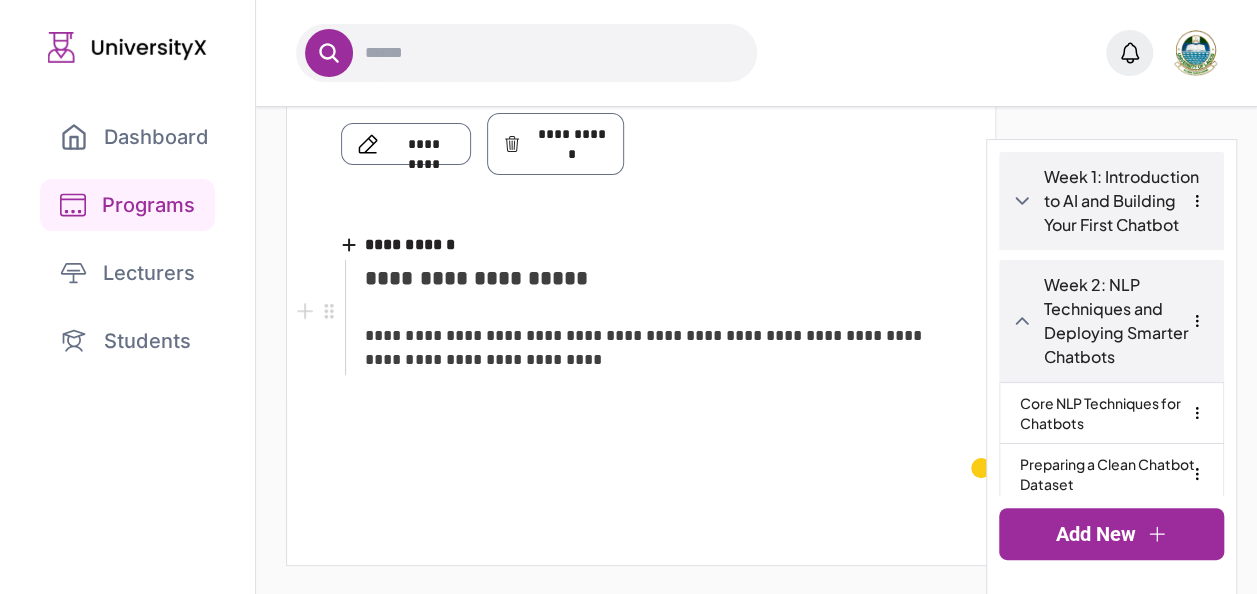 click on "**********" at bounding box center (653, 336) 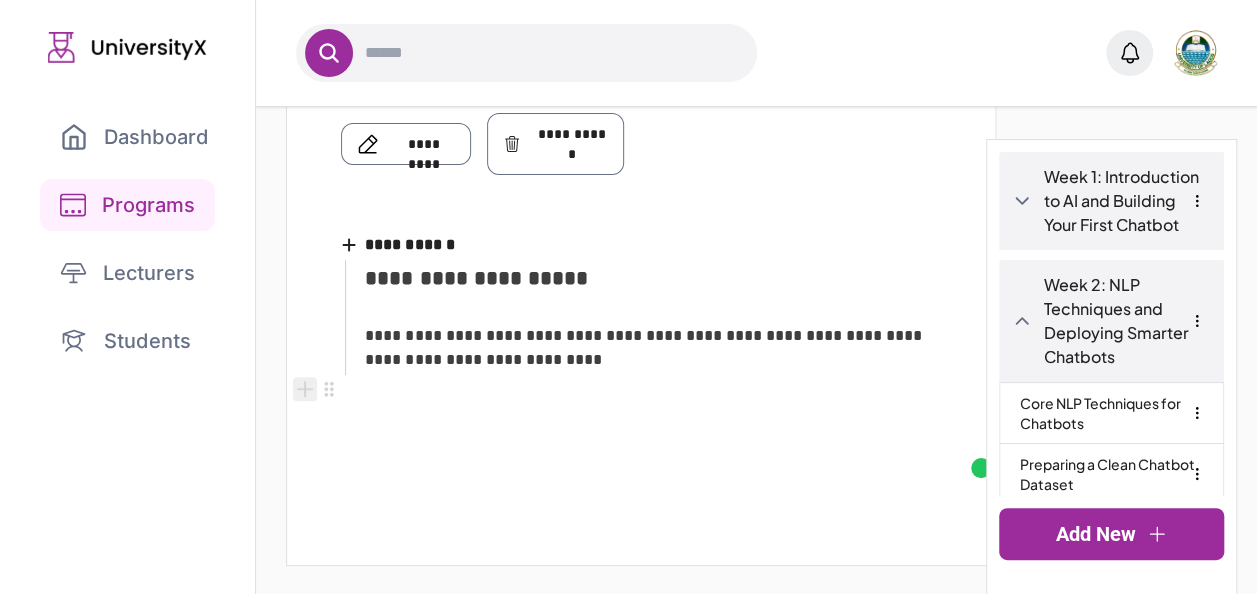 click 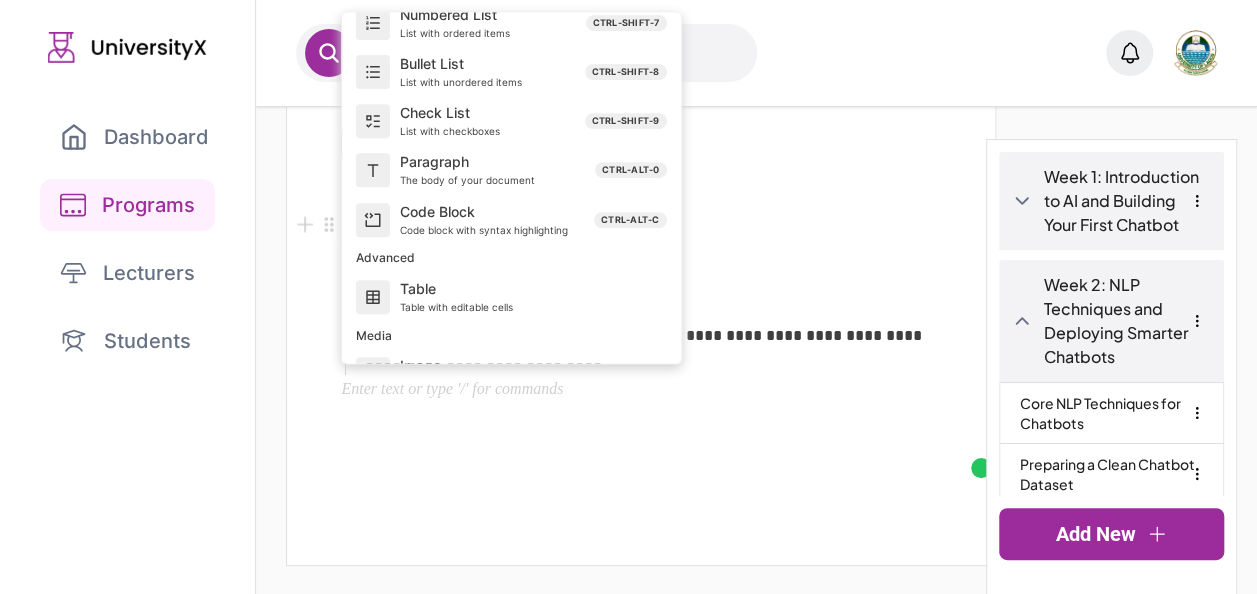 scroll, scrollTop: 548, scrollLeft: 0, axis: vertical 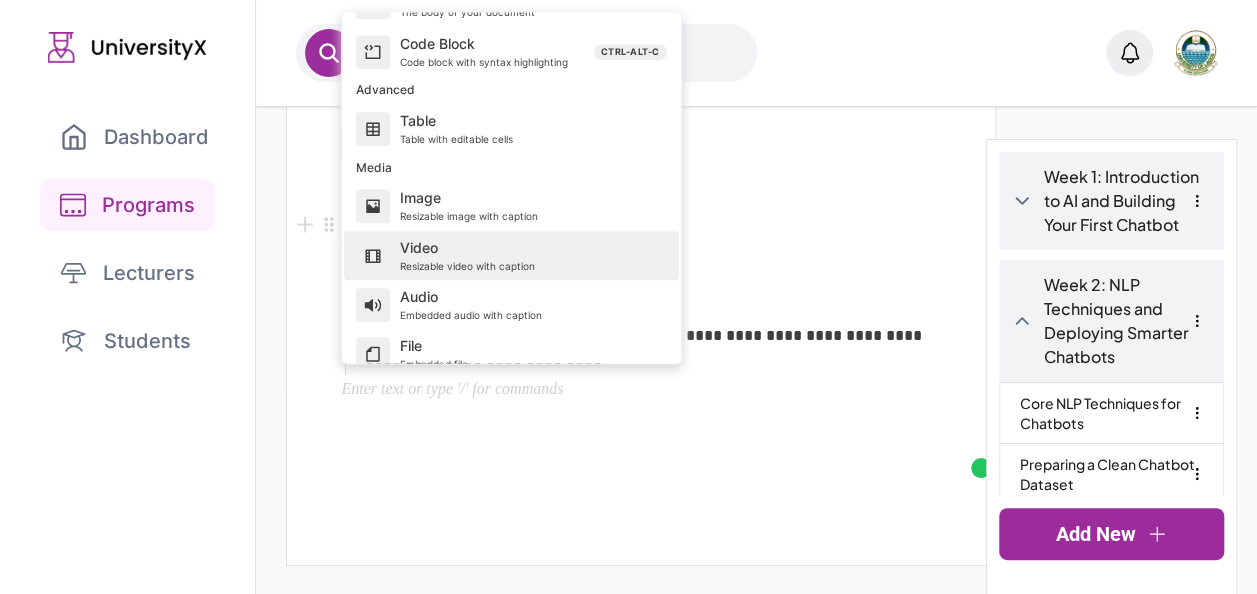 click on "Video" at bounding box center (525, 247) 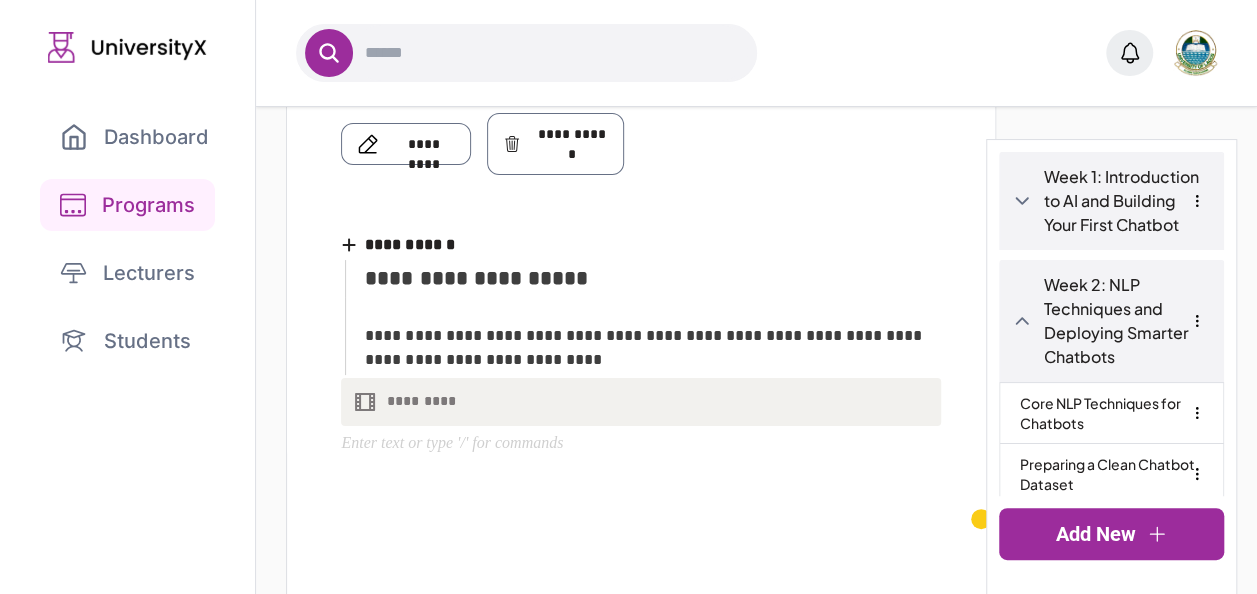 click on "**********" at bounding box center [641, -480] 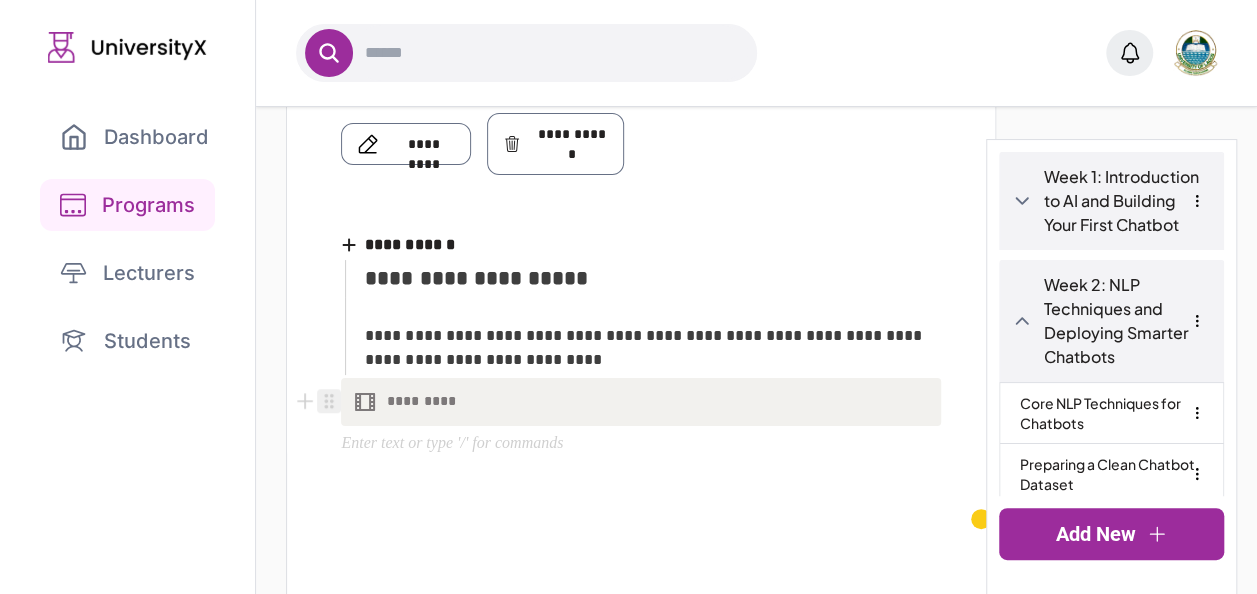 click 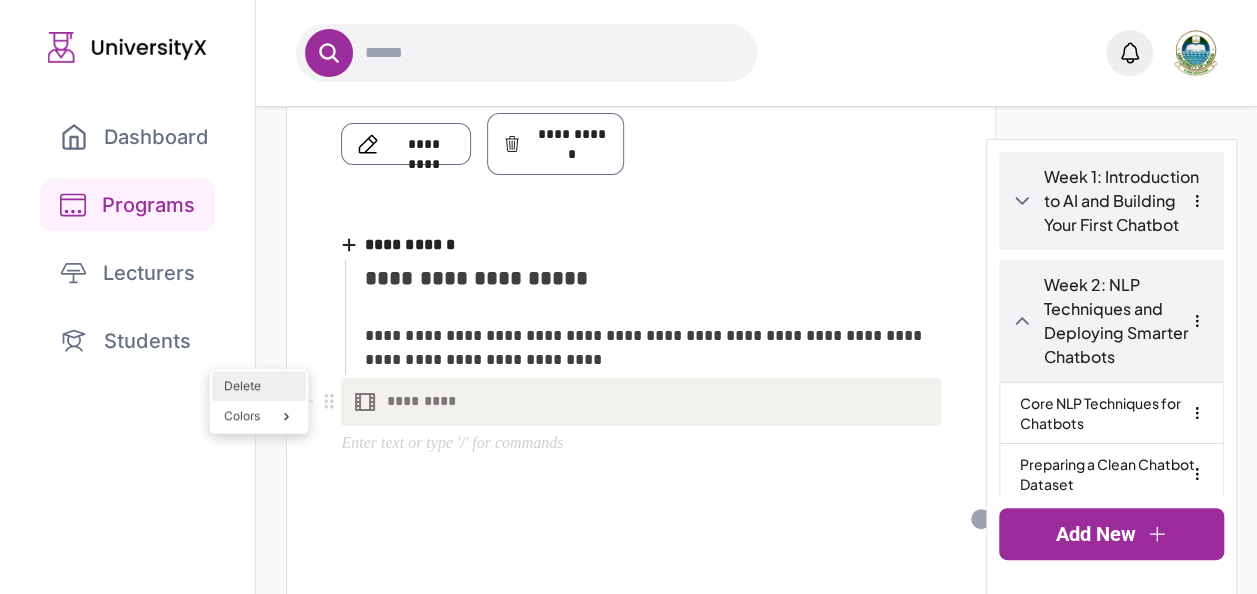 click on "Delete" at bounding box center (259, 386) 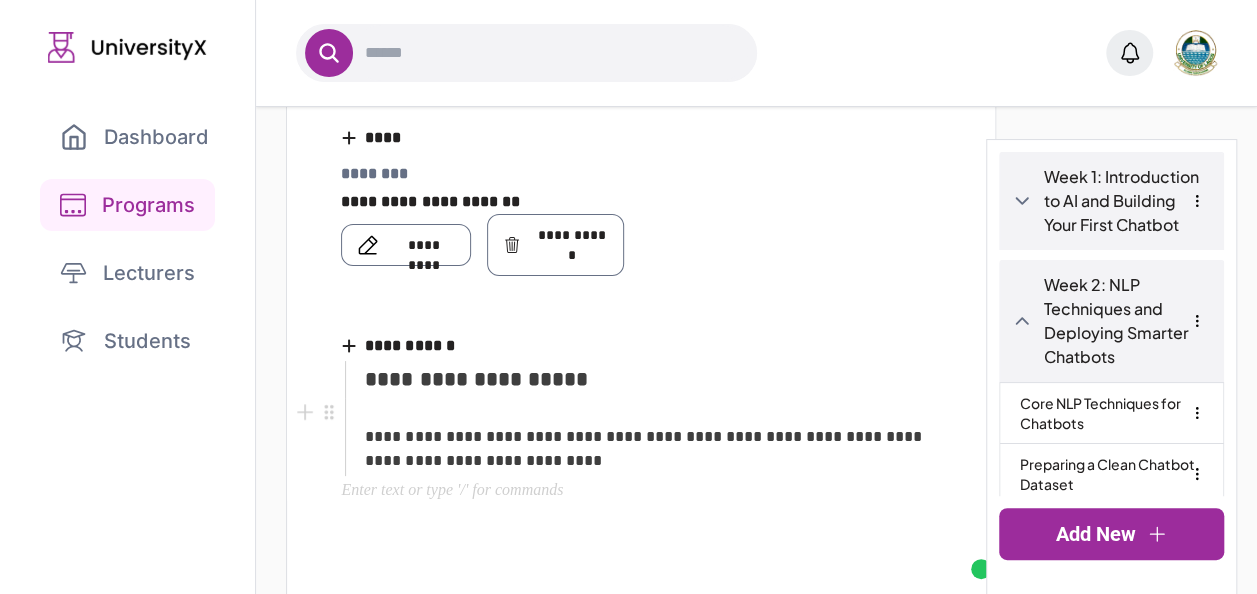 scroll, scrollTop: 1674, scrollLeft: 0, axis: vertical 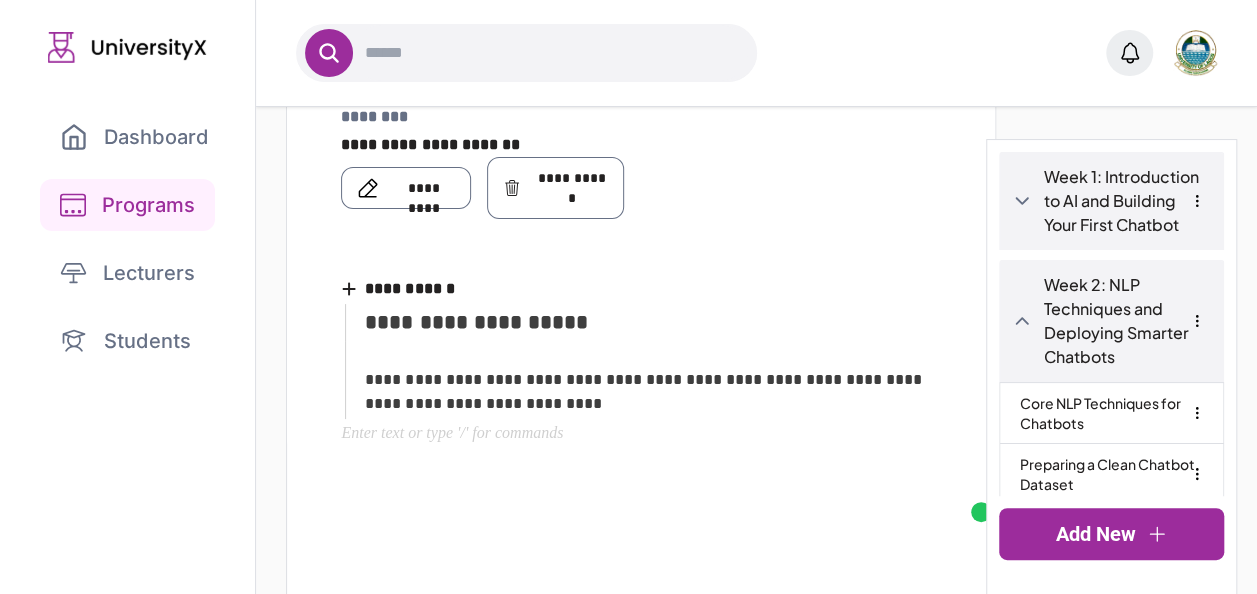 click on "**********" at bounding box center (641, -463) 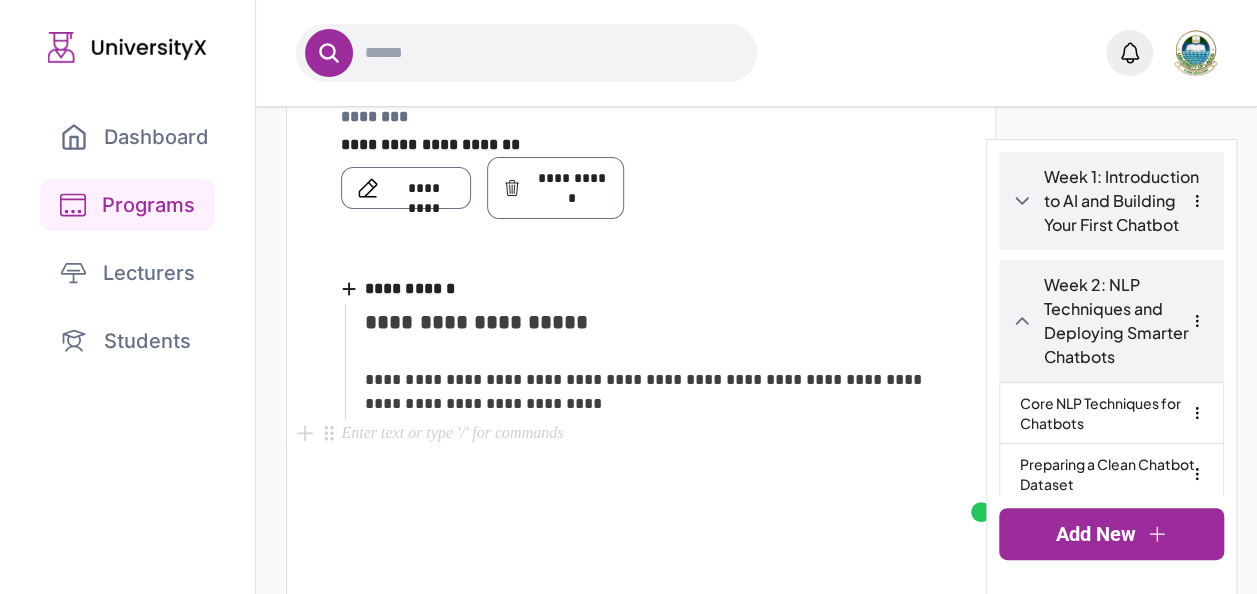 click at bounding box center [641, 434] 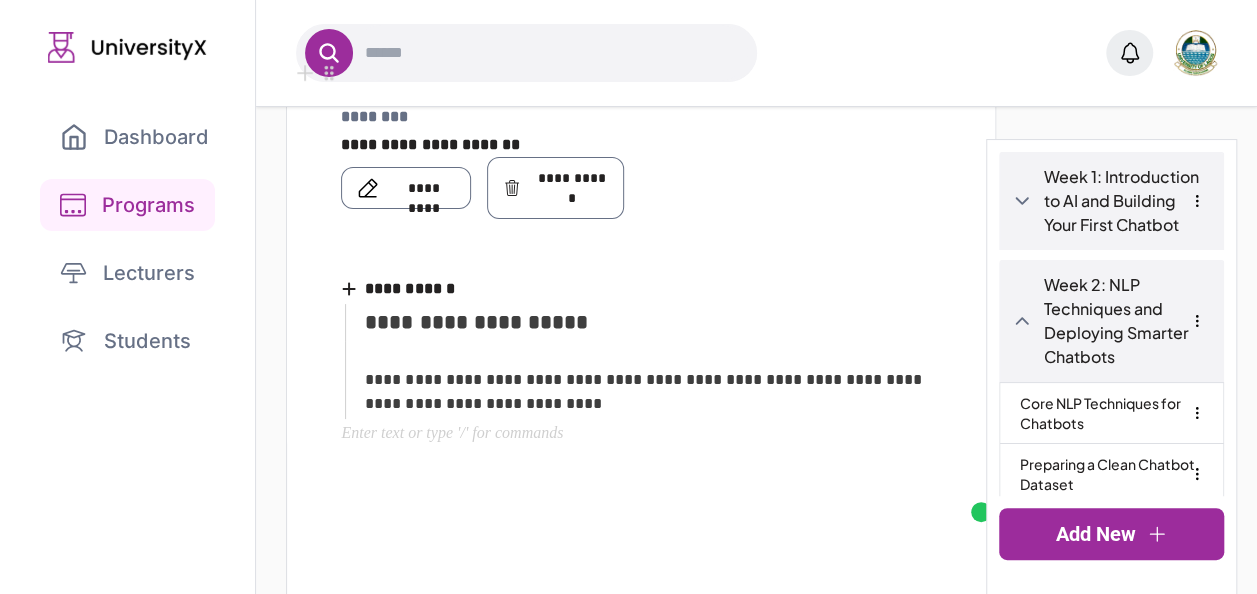 click on "*********" at bounding box center (405, 188) 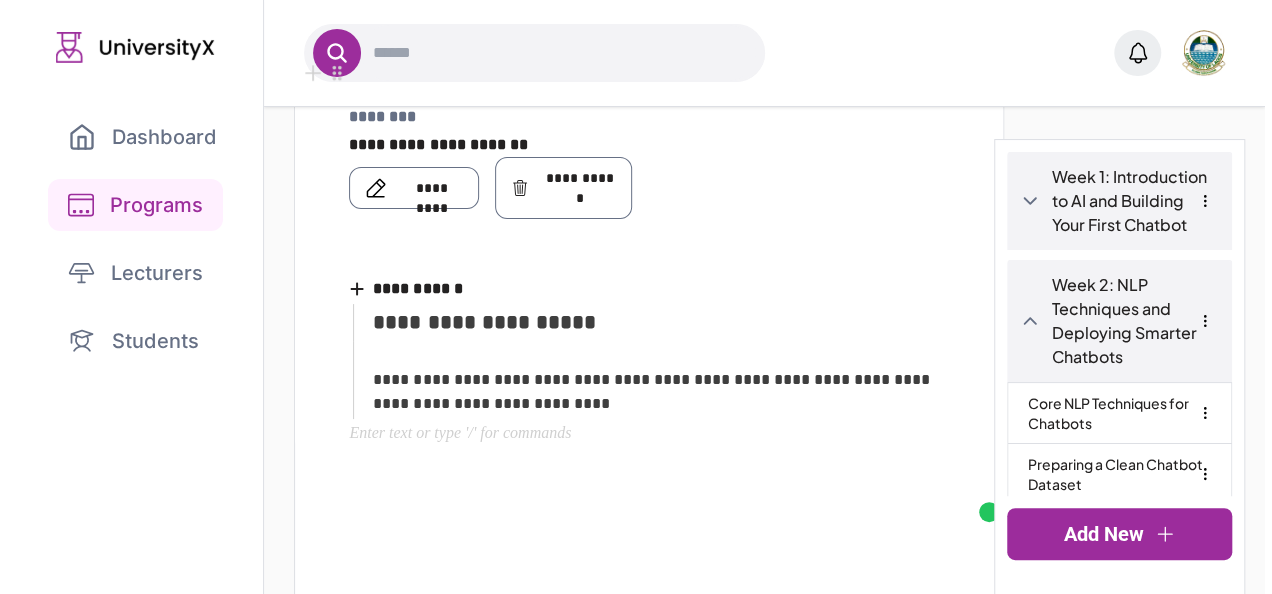 scroll, scrollTop: 1560, scrollLeft: 0, axis: vertical 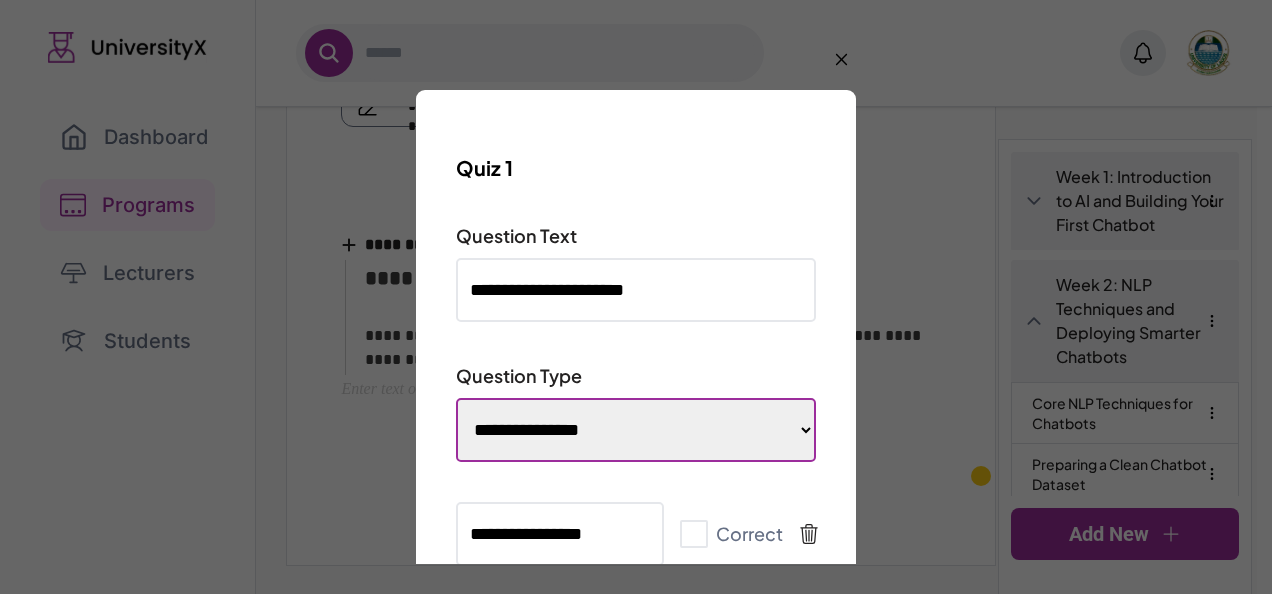 click on "**********" at bounding box center (636, 430) 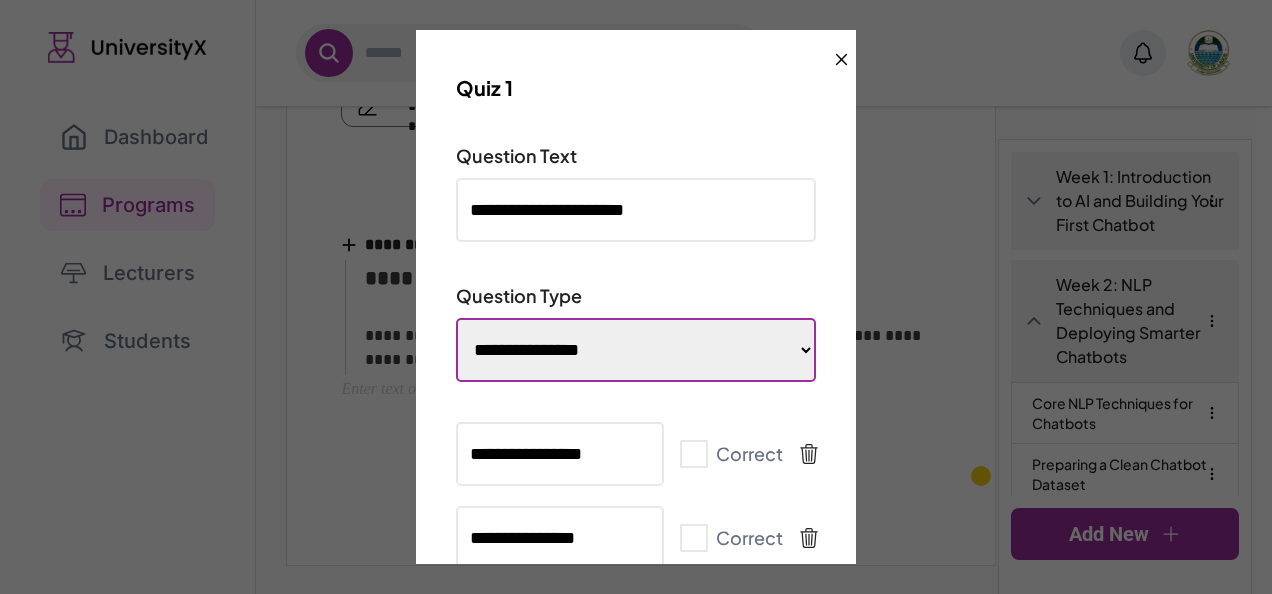 scroll, scrollTop: 79, scrollLeft: 0, axis: vertical 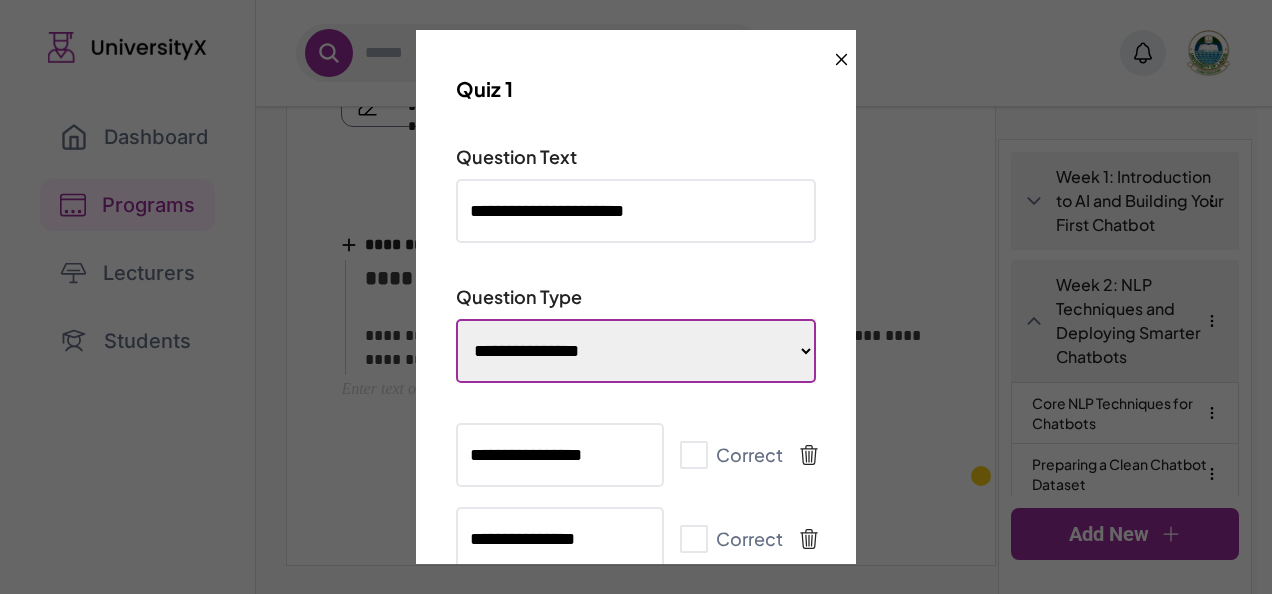 click on "**********" at bounding box center [636, 351] 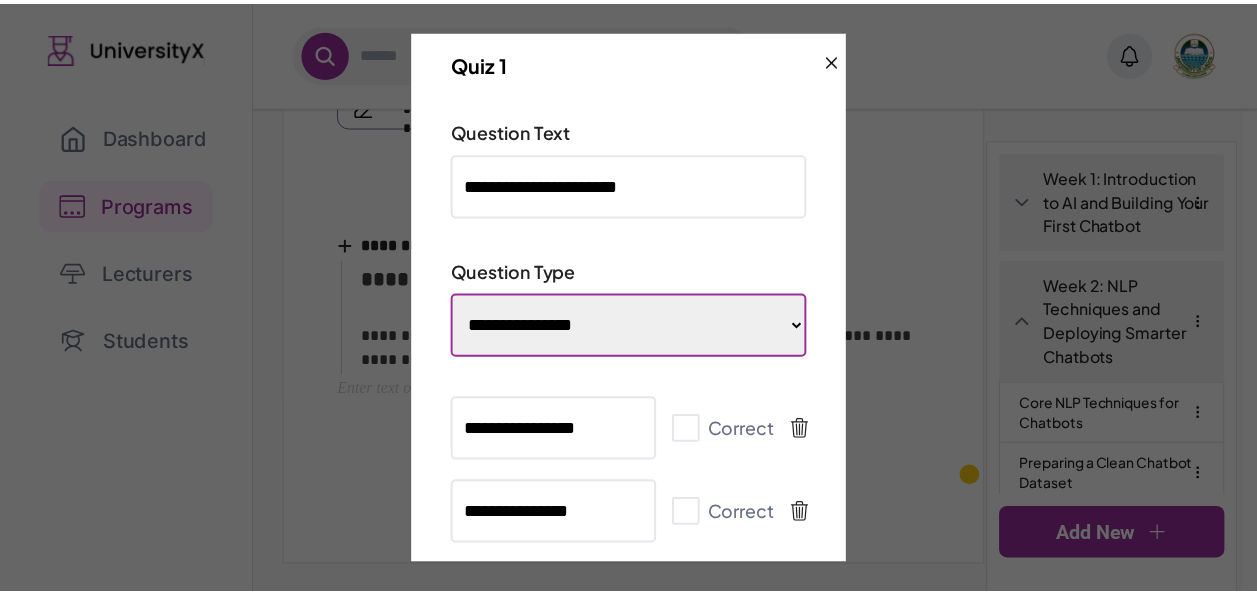 scroll, scrollTop: 109, scrollLeft: 0, axis: vertical 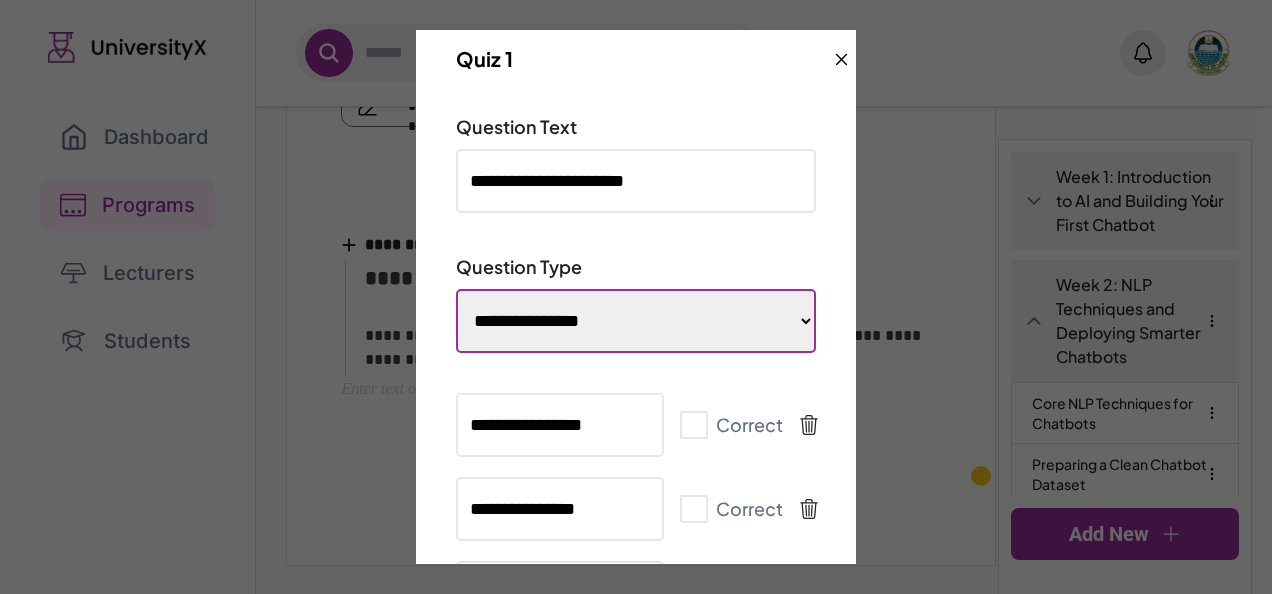 click on "**********" at bounding box center [636, 321] 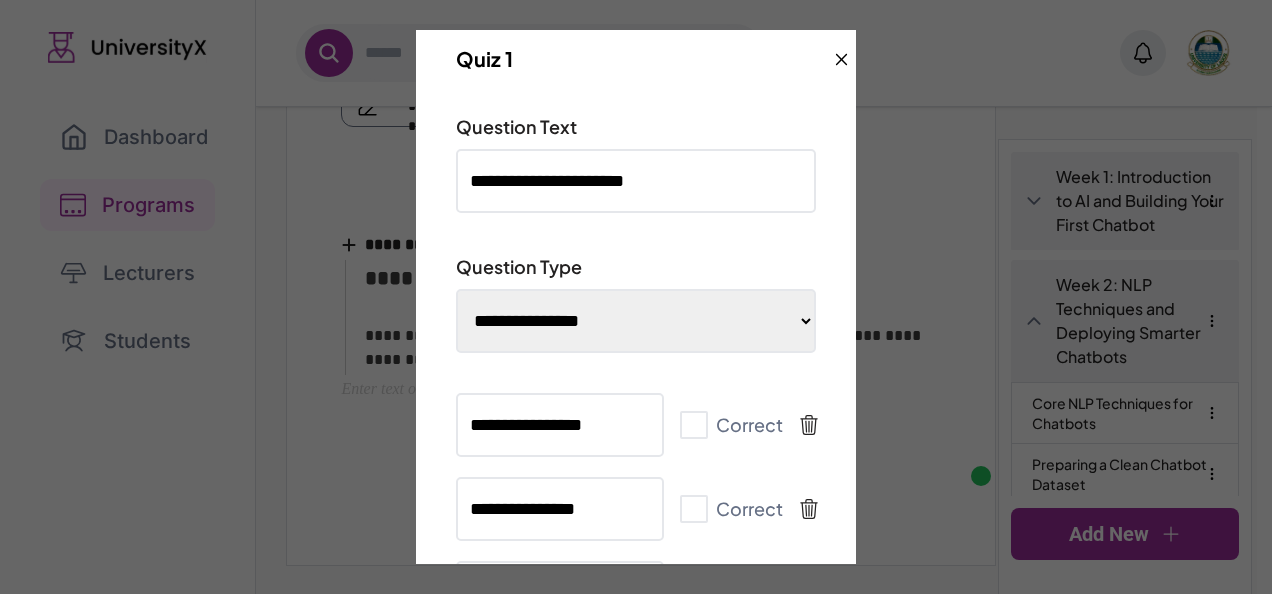click on "Question Type" at bounding box center (636, 267) 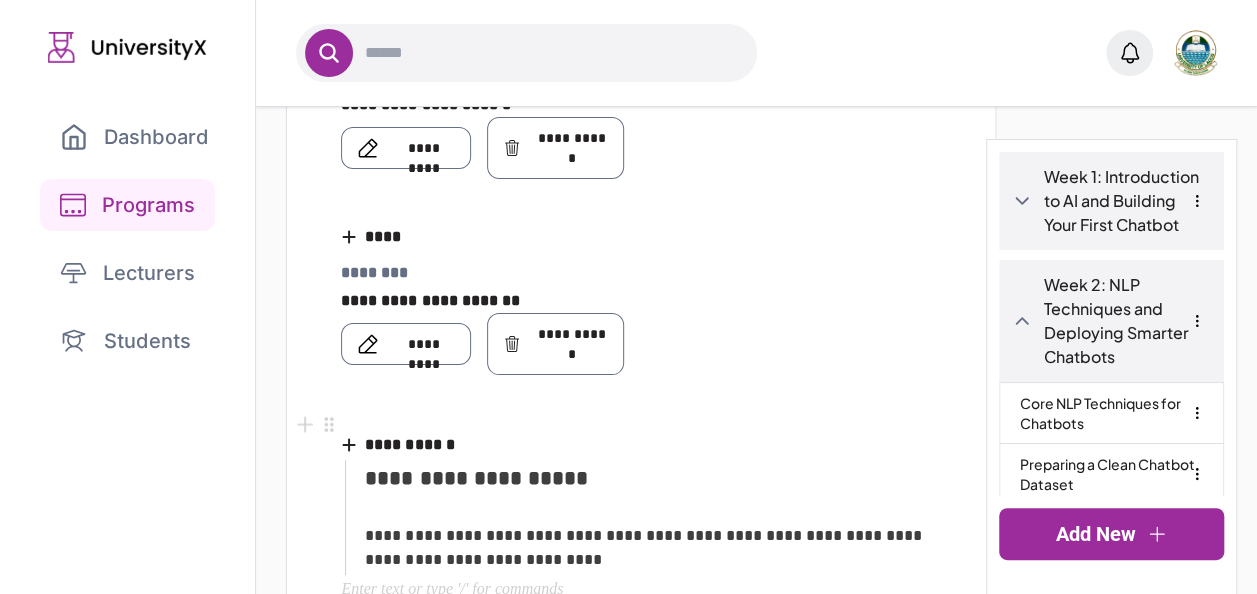 scroll, scrollTop: 1718, scrollLeft: 0, axis: vertical 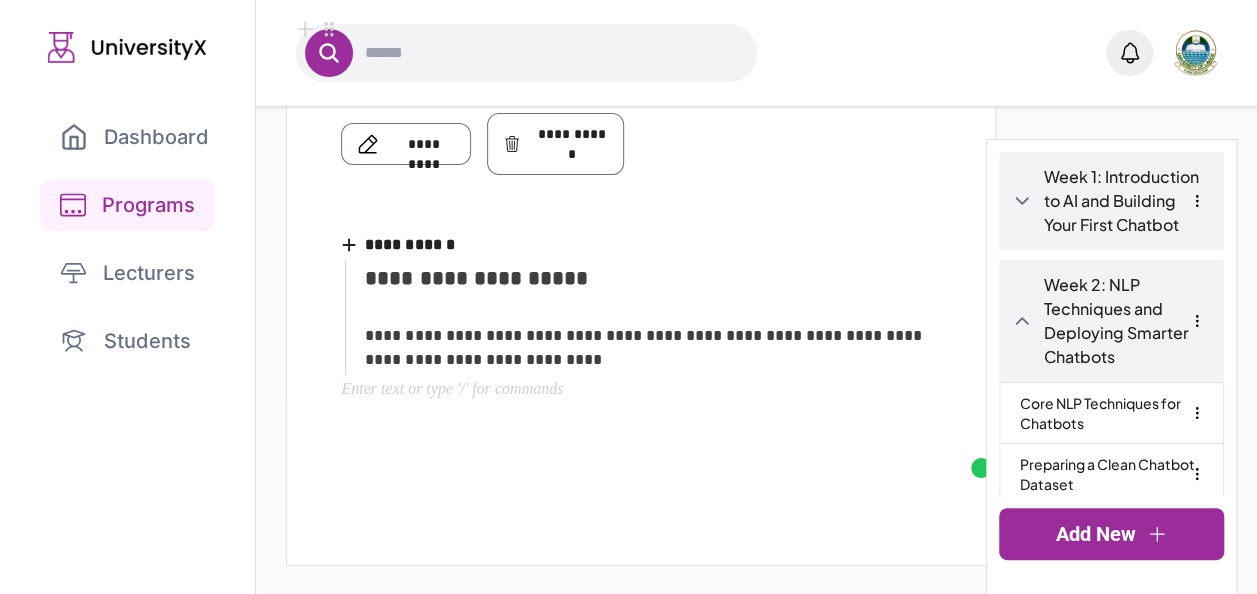click on "Dashboard" at bounding box center [134, 137] 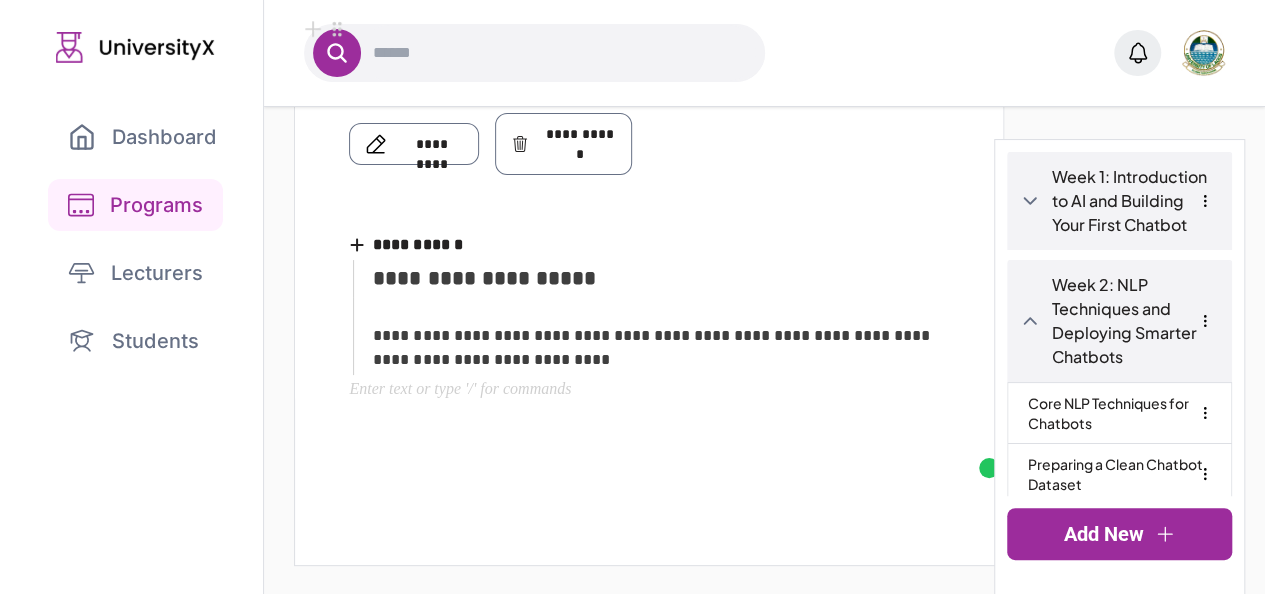 scroll, scrollTop: 0, scrollLeft: 0, axis: both 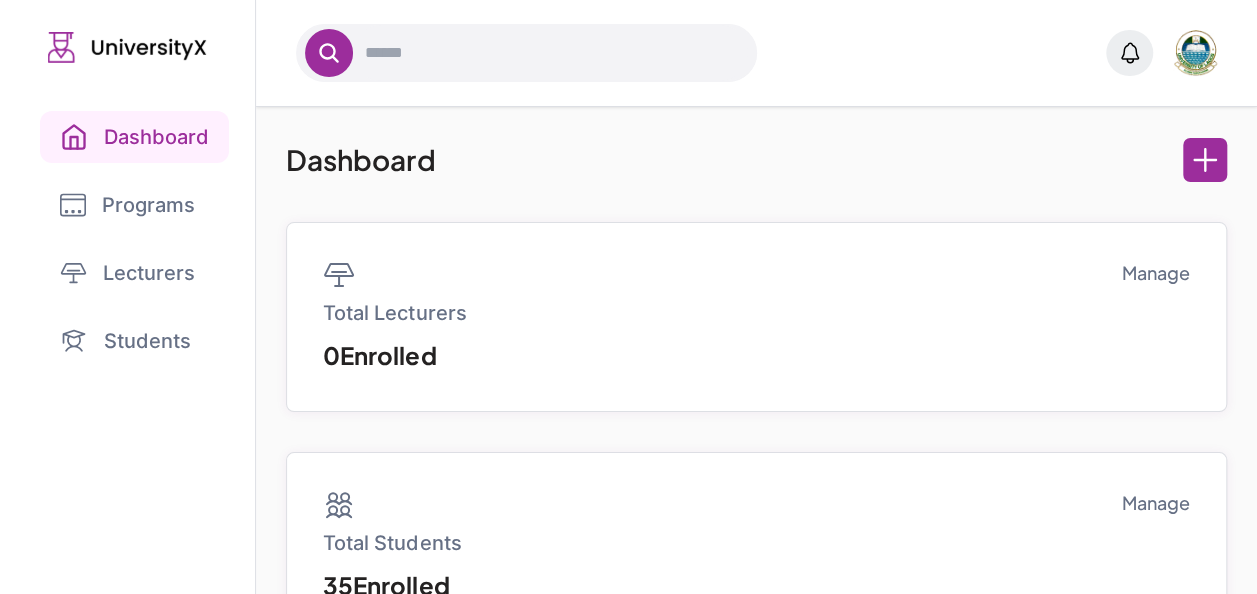 click on "Programs" at bounding box center [127, 205] 